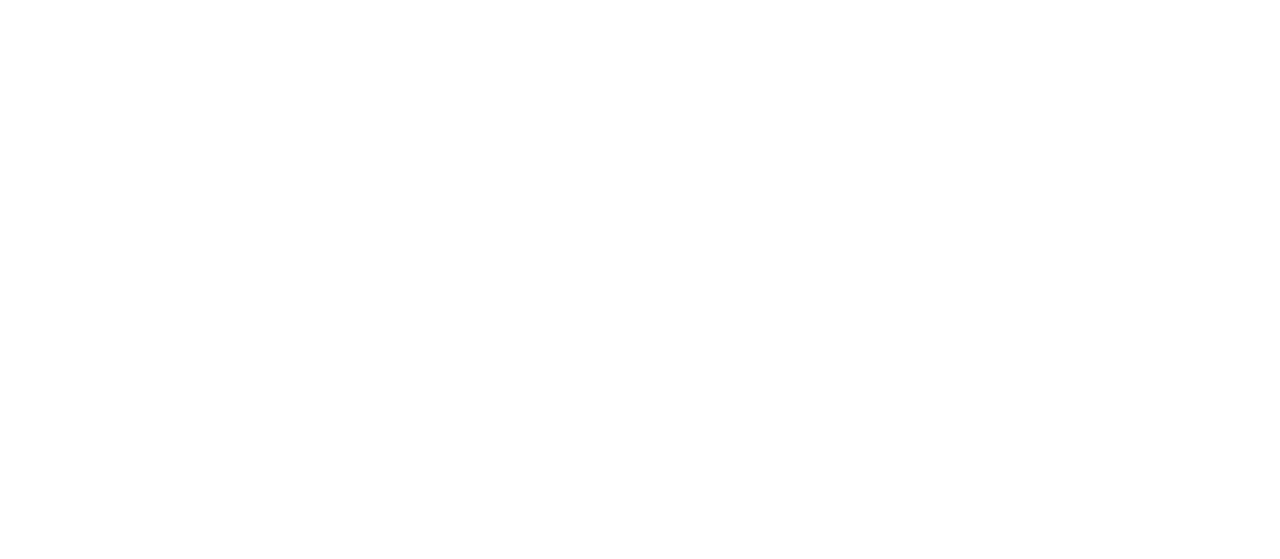 scroll, scrollTop: 0, scrollLeft: 0, axis: both 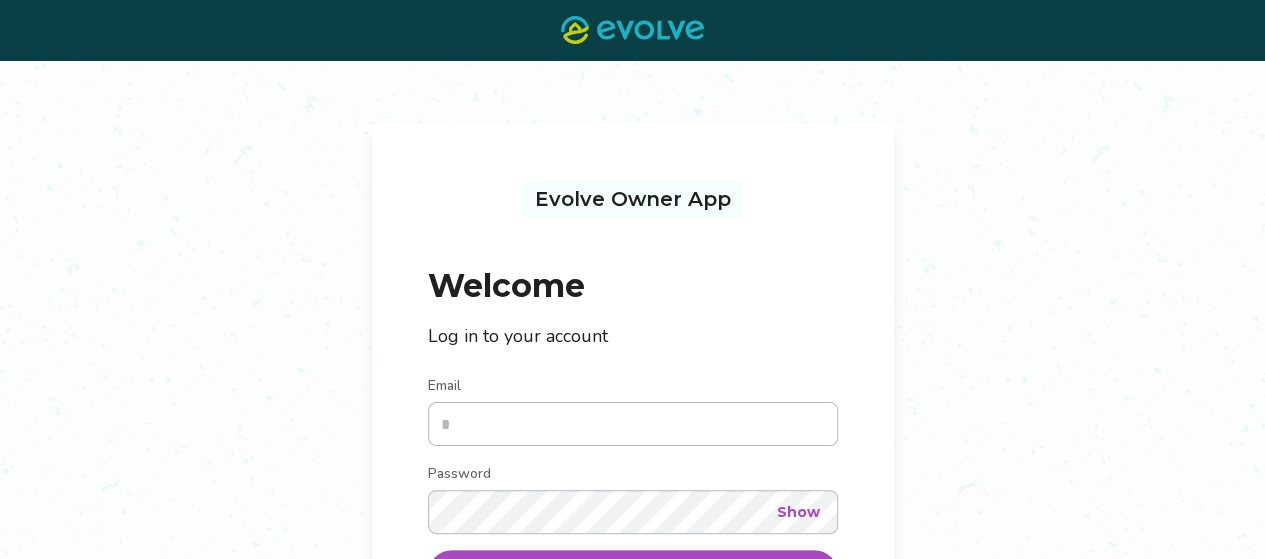click on "Email" at bounding box center (633, 424) 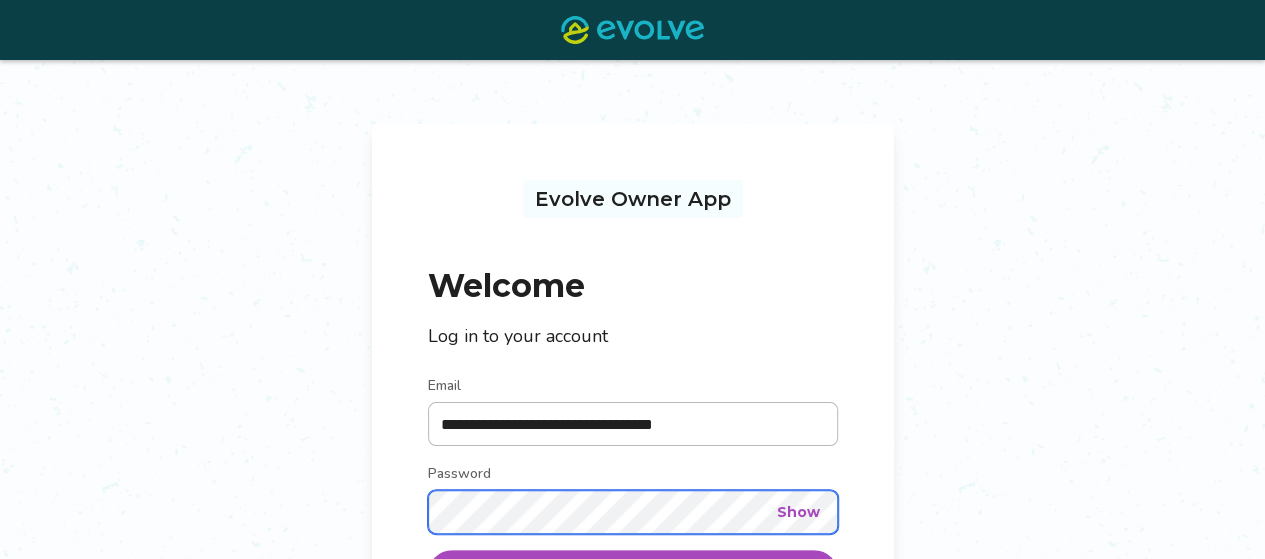 scroll, scrollTop: 81, scrollLeft: 0, axis: vertical 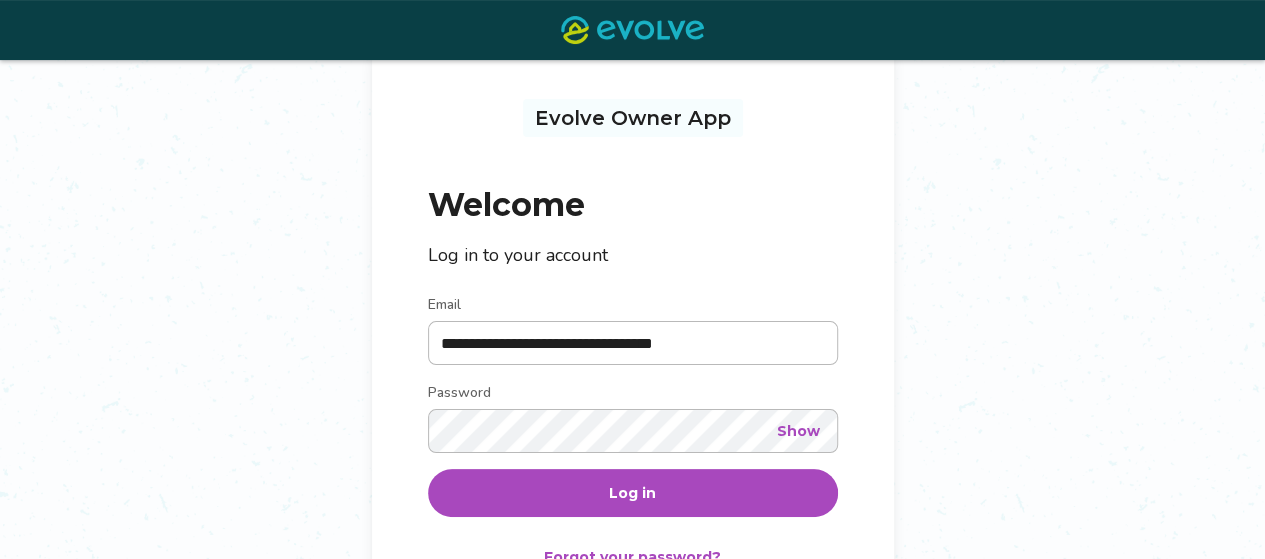 click on "Log in" at bounding box center (632, 493) 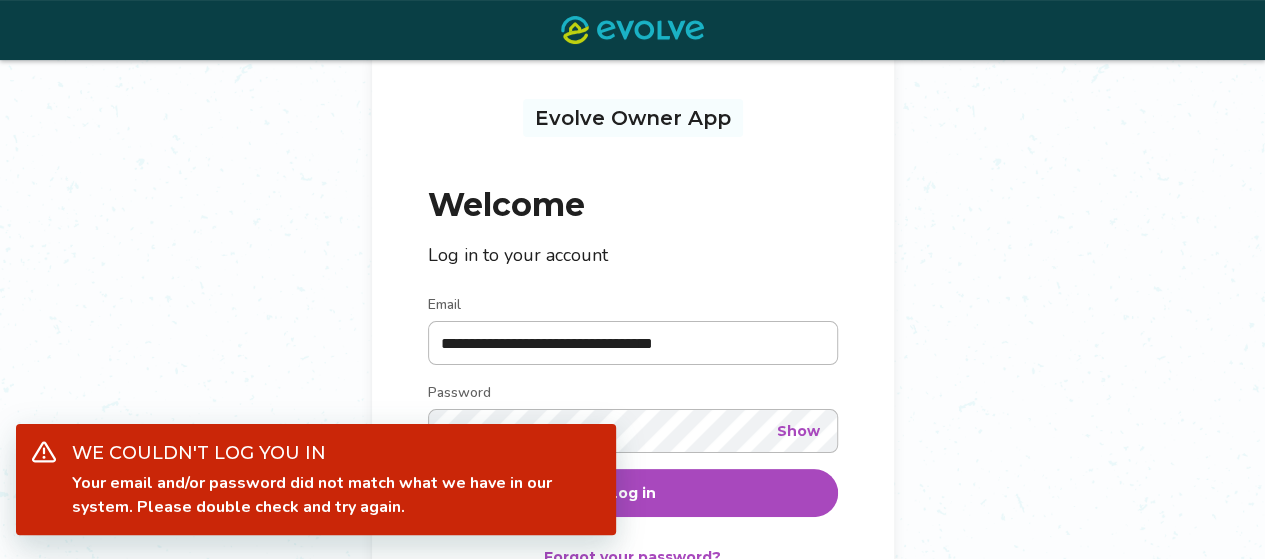 click on "We couldn't log you in" at bounding box center [336, 455] 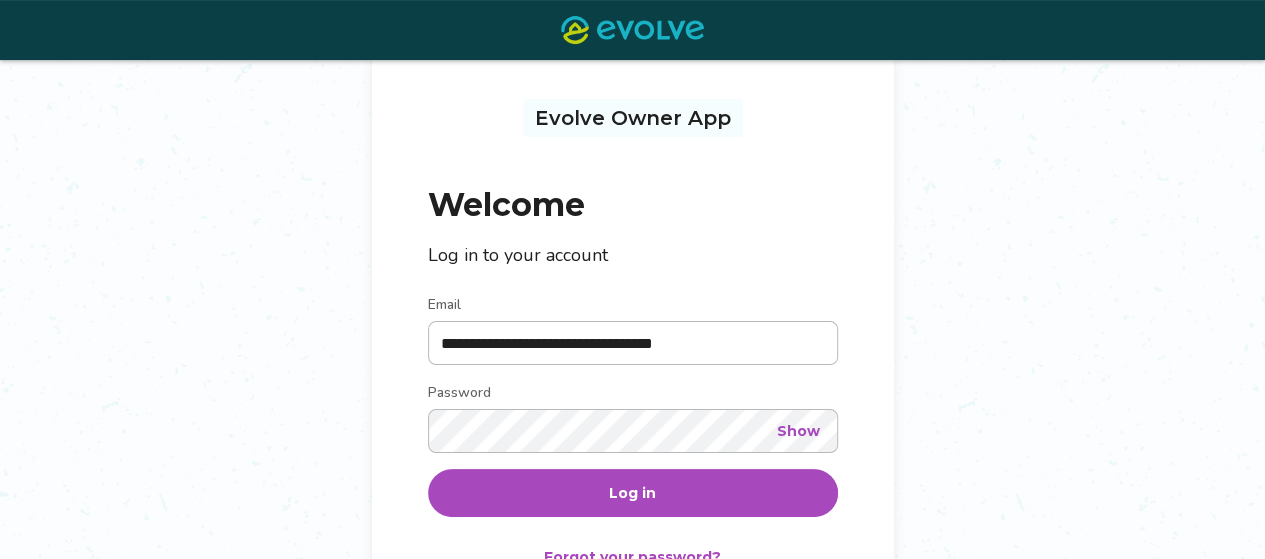 click on "**********" at bounding box center [632, 360] 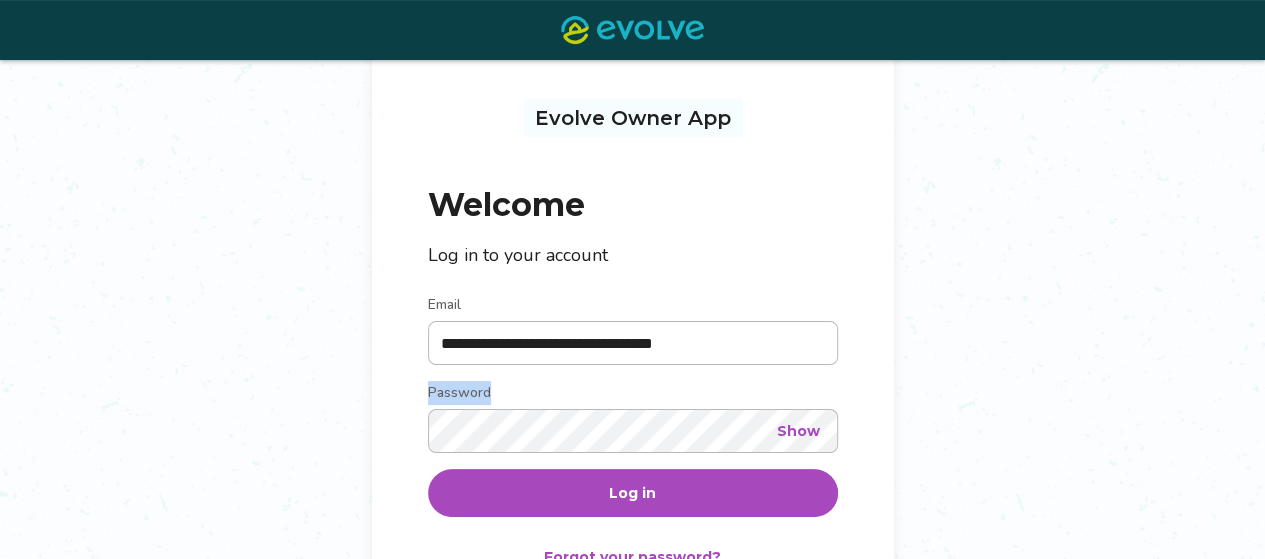 click on "**********" at bounding box center (632, 360) 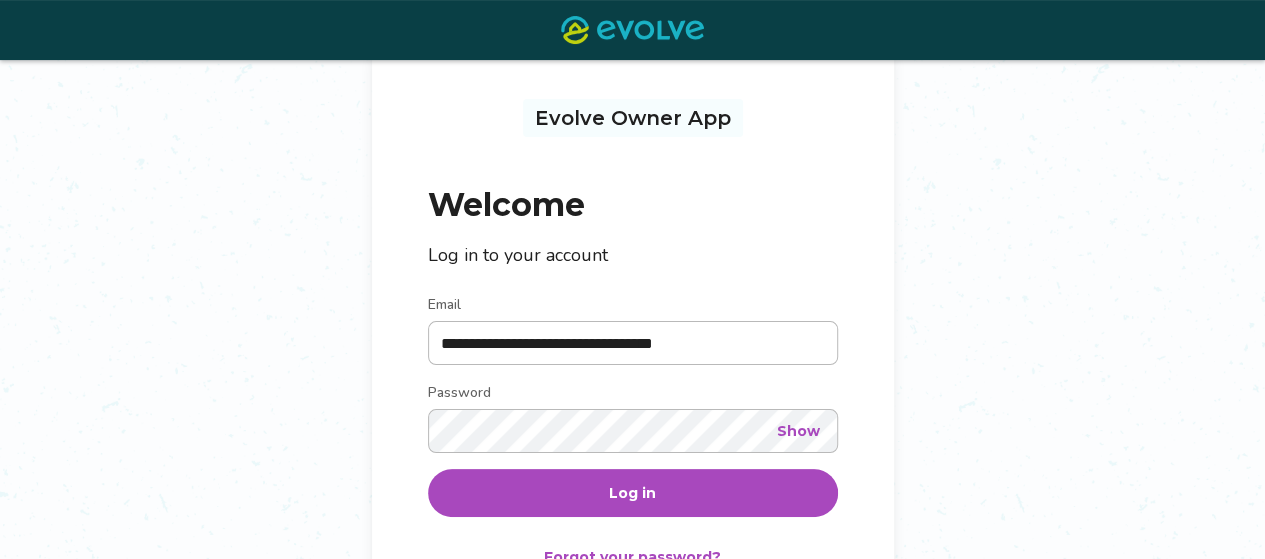 click on "Show" at bounding box center [798, 431] 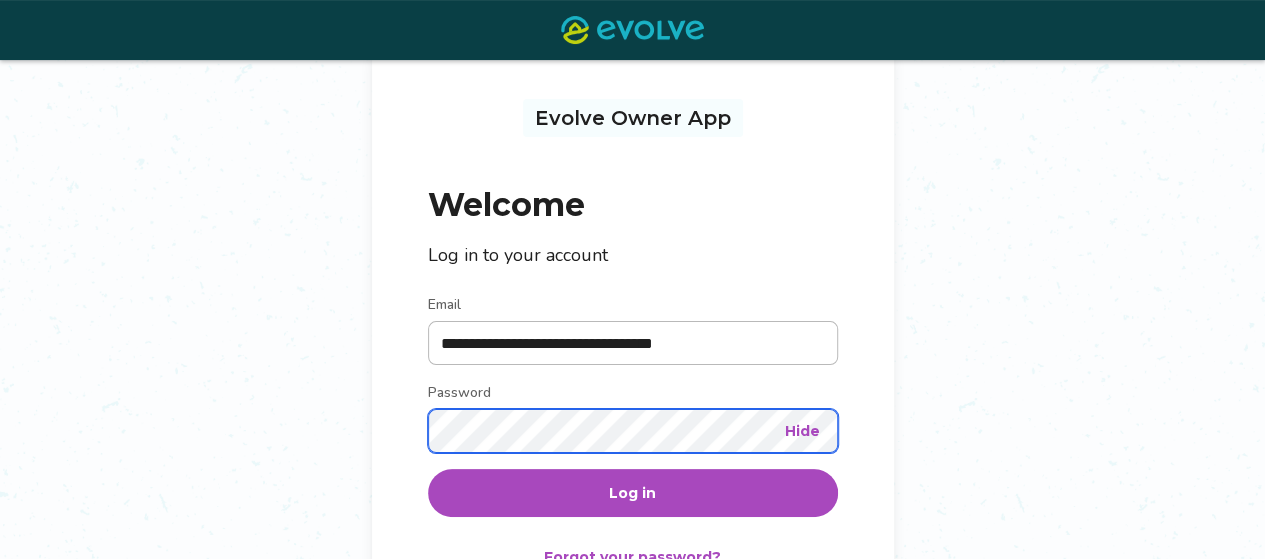 click on "**********" at bounding box center (633, 392) 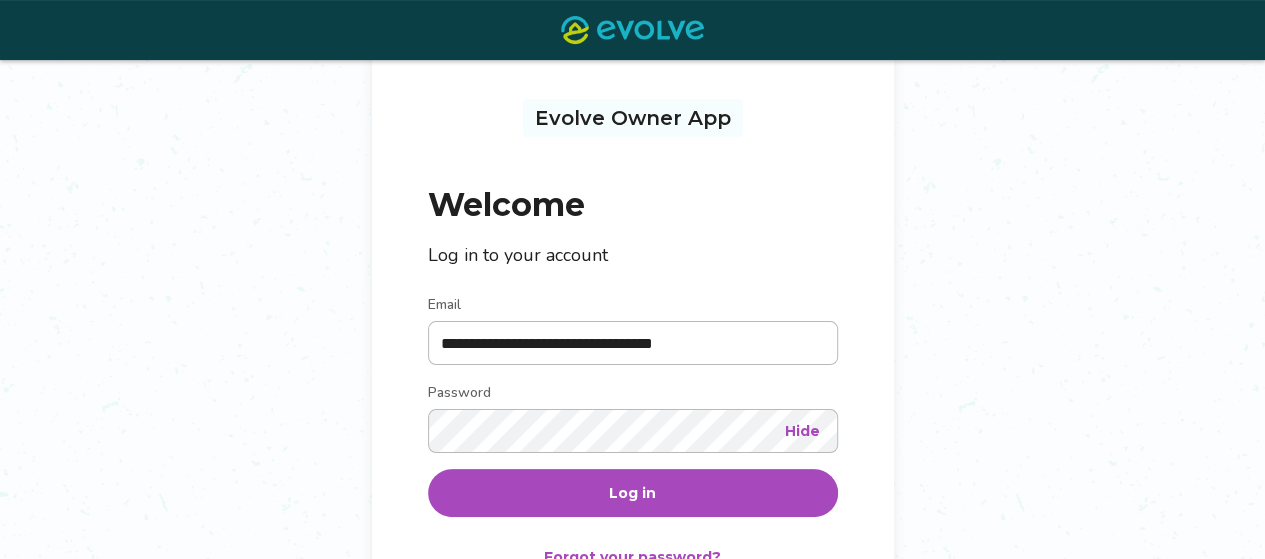click on "Log in" at bounding box center [632, 493] 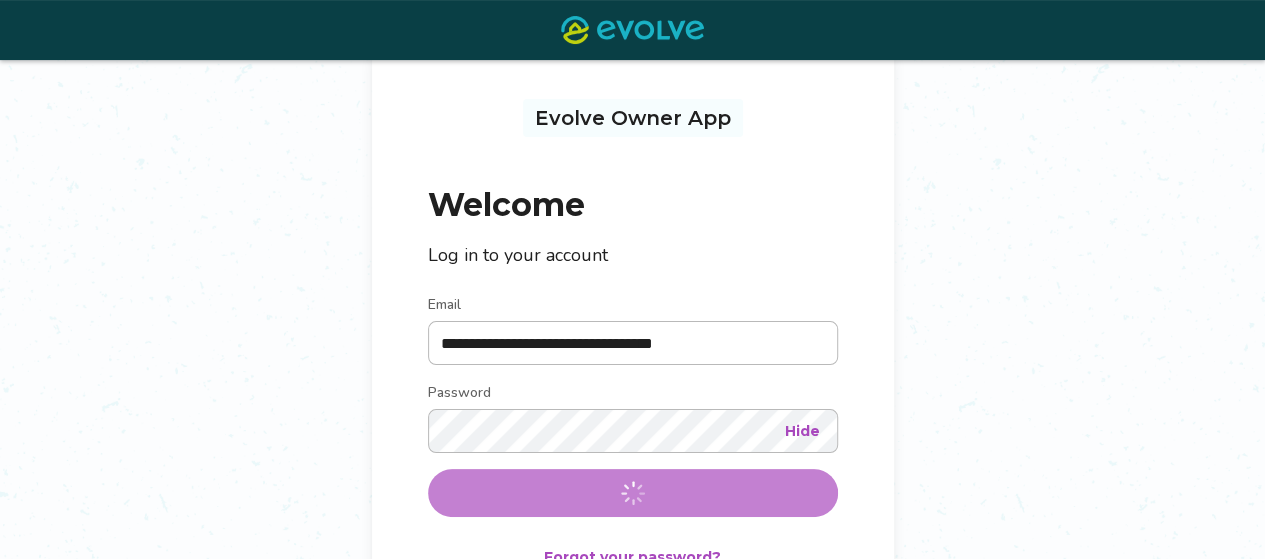 scroll, scrollTop: 0, scrollLeft: 0, axis: both 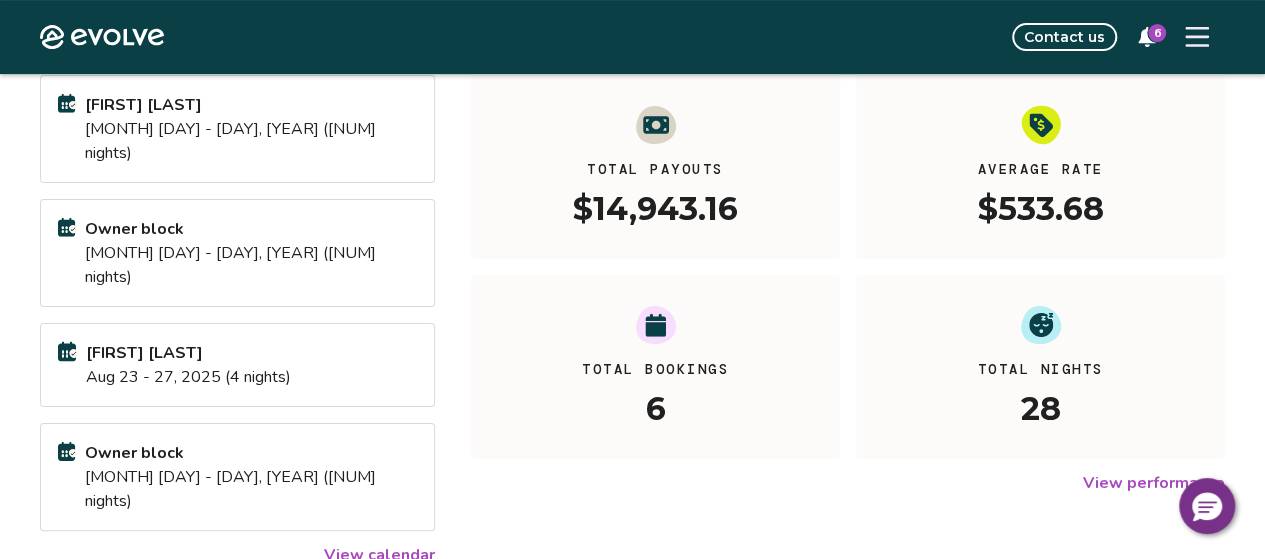 click 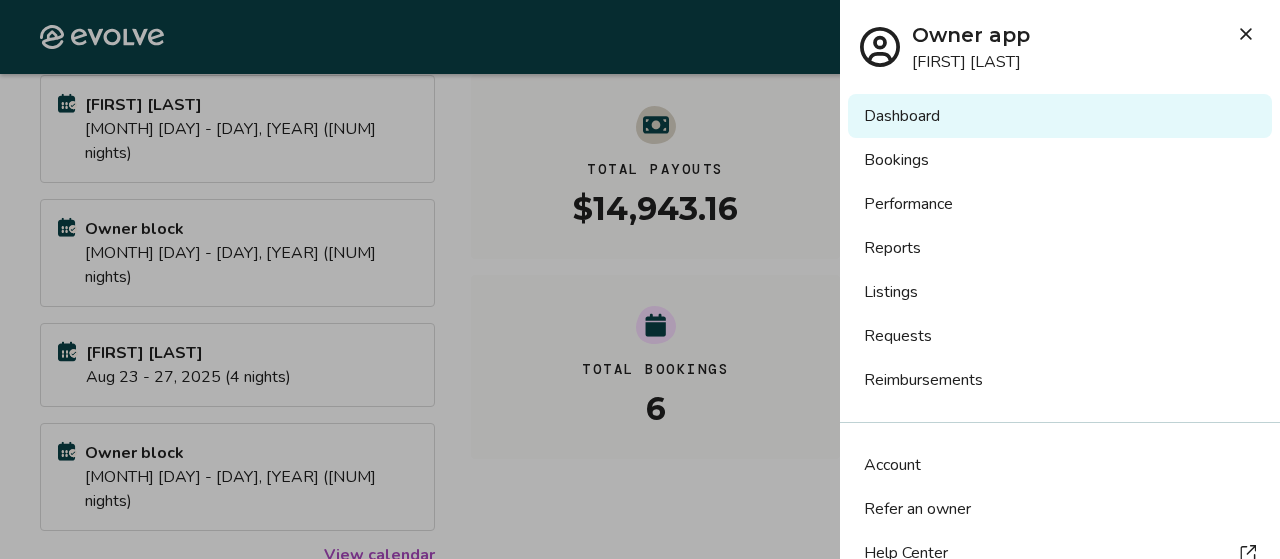 click on "Bookings" at bounding box center [1060, 160] 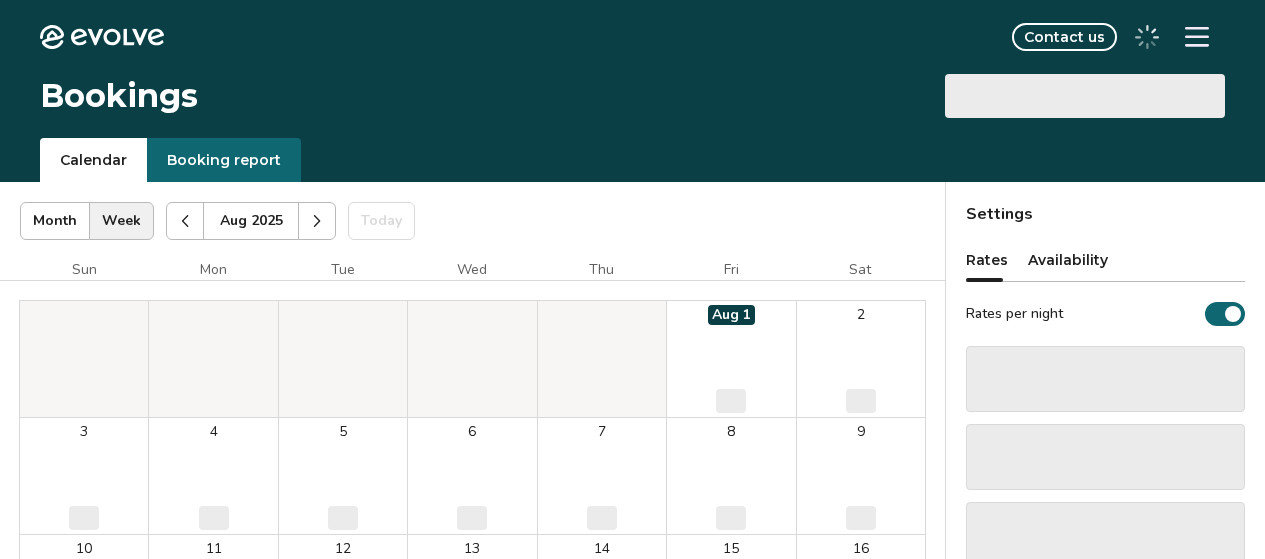 scroll, scrollTop: 0, scrollLeft: 0, axis: both 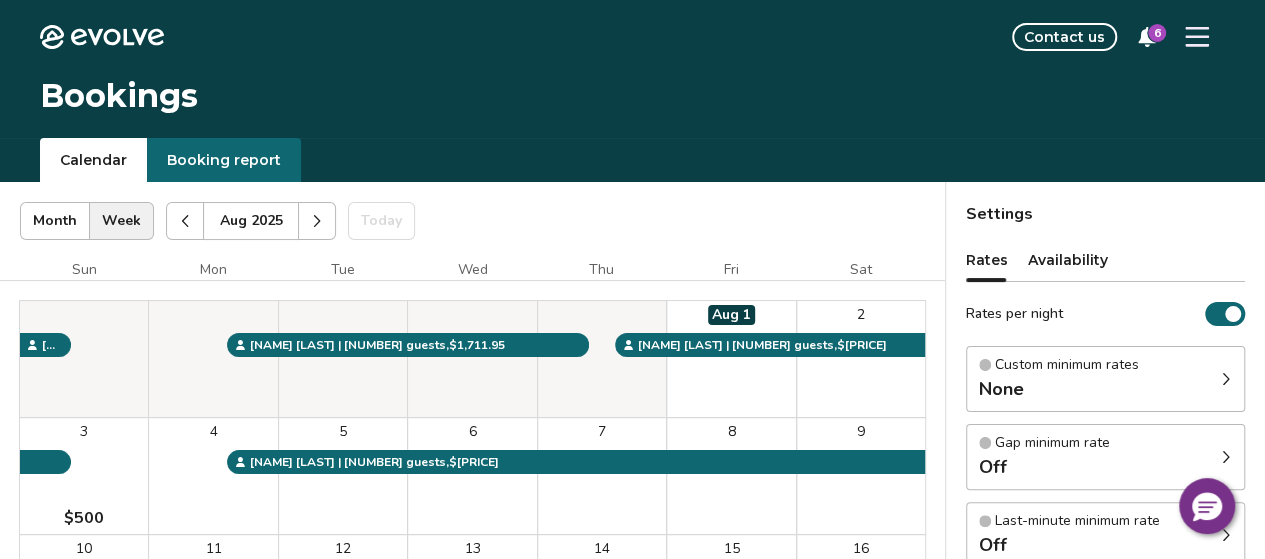 click 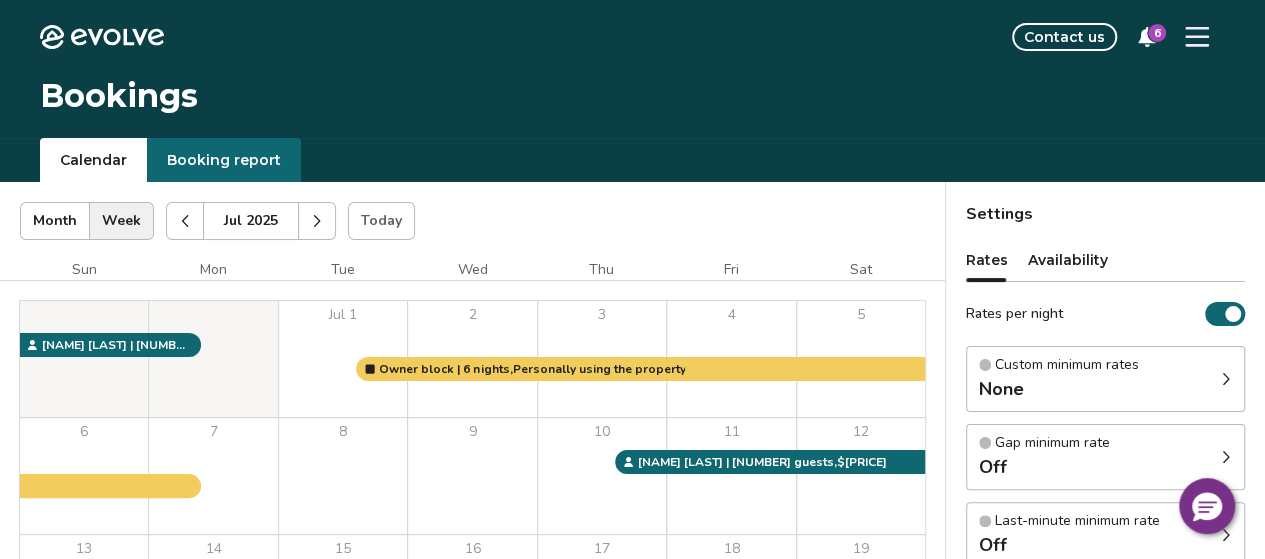 click 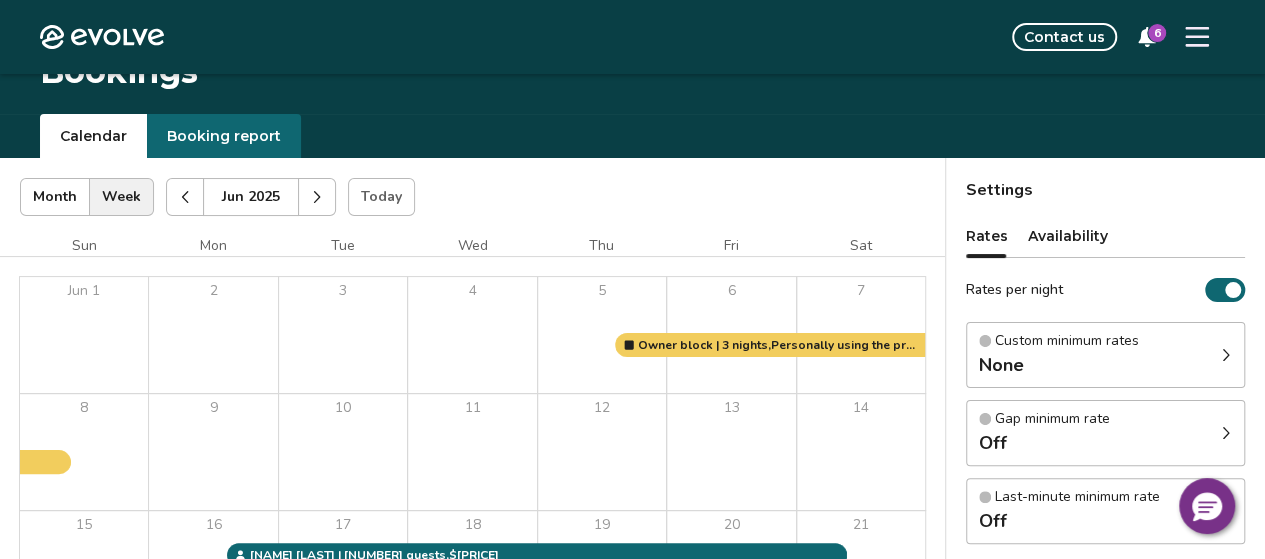 scroll, scrollTop: 19, scrollLeft: 0, axis: vertical 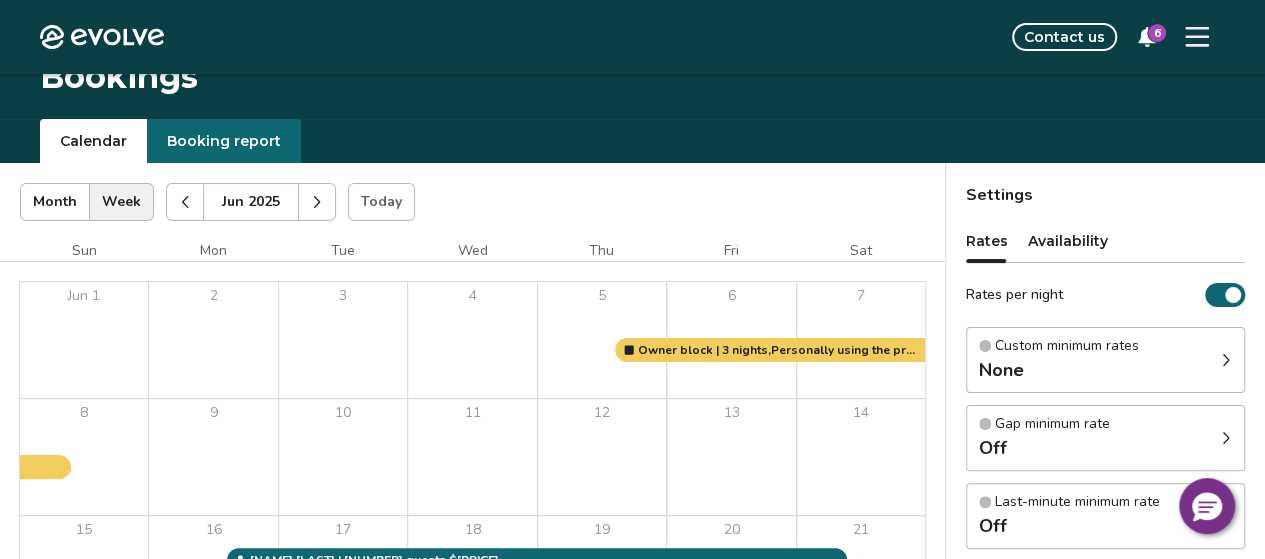 click 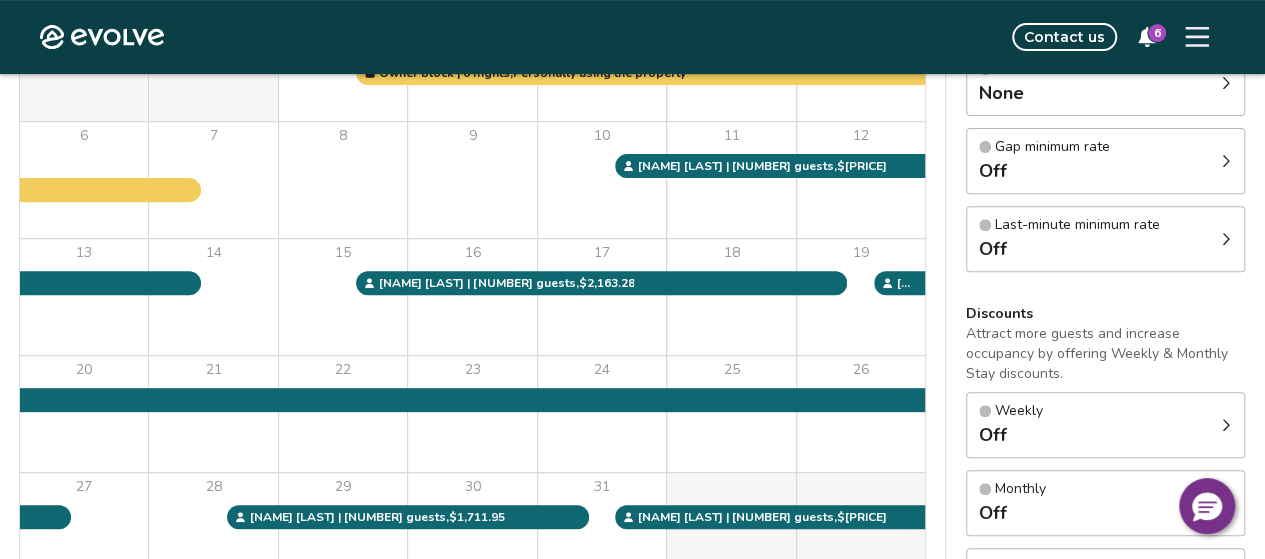 scroll, scrollTop: 306, scrollLeft: 0, axis: vertical 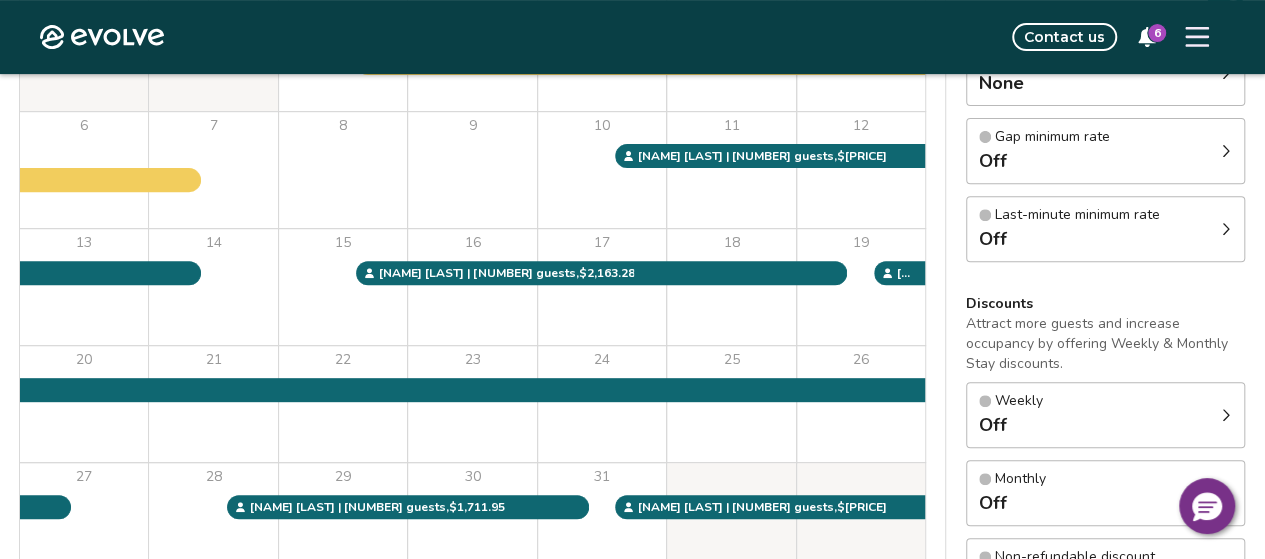 click on "19" at bounding box center (861, 287) 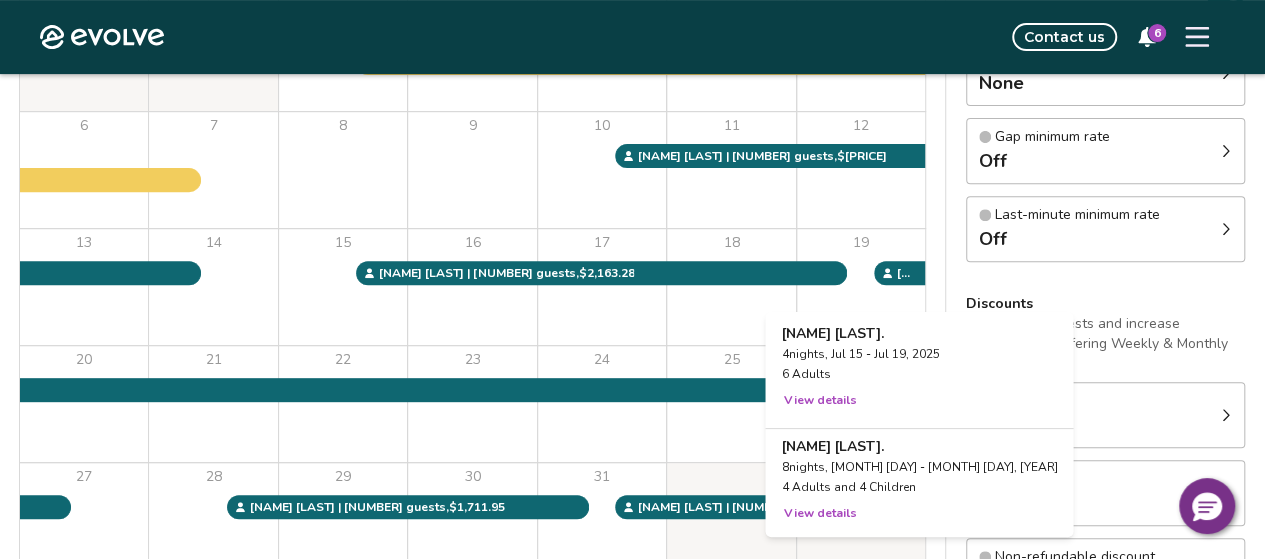 scroll, scrollTop: 0, scrollLeft: 0, axis: both 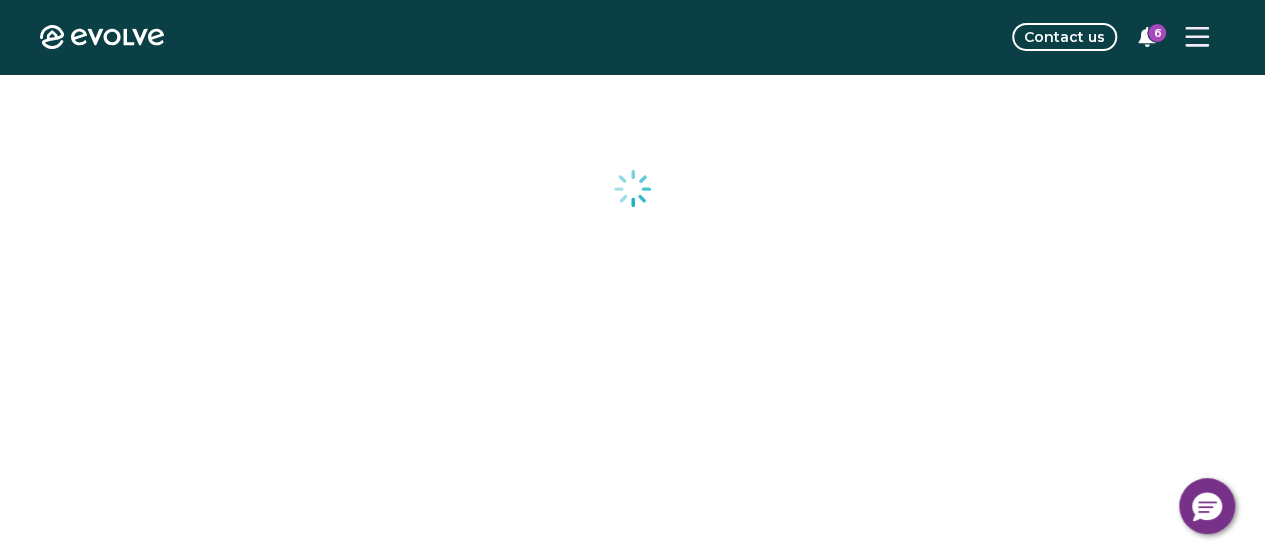 click at bounding box center (632, 514) 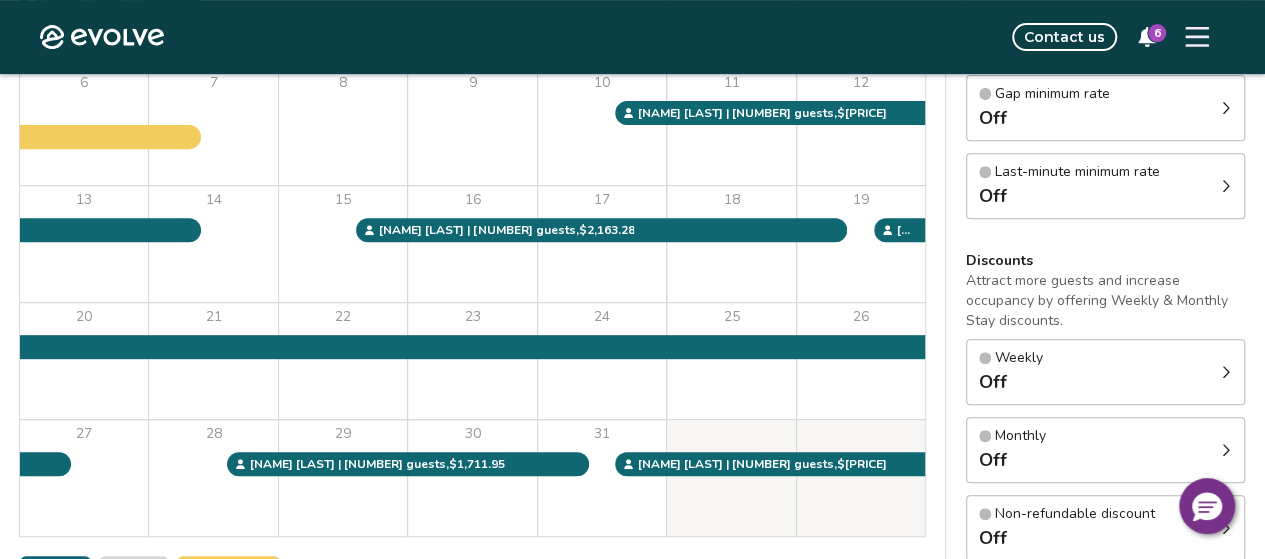 scroll, scrollTop: 384, scrollLeft: 0, axis: vertical 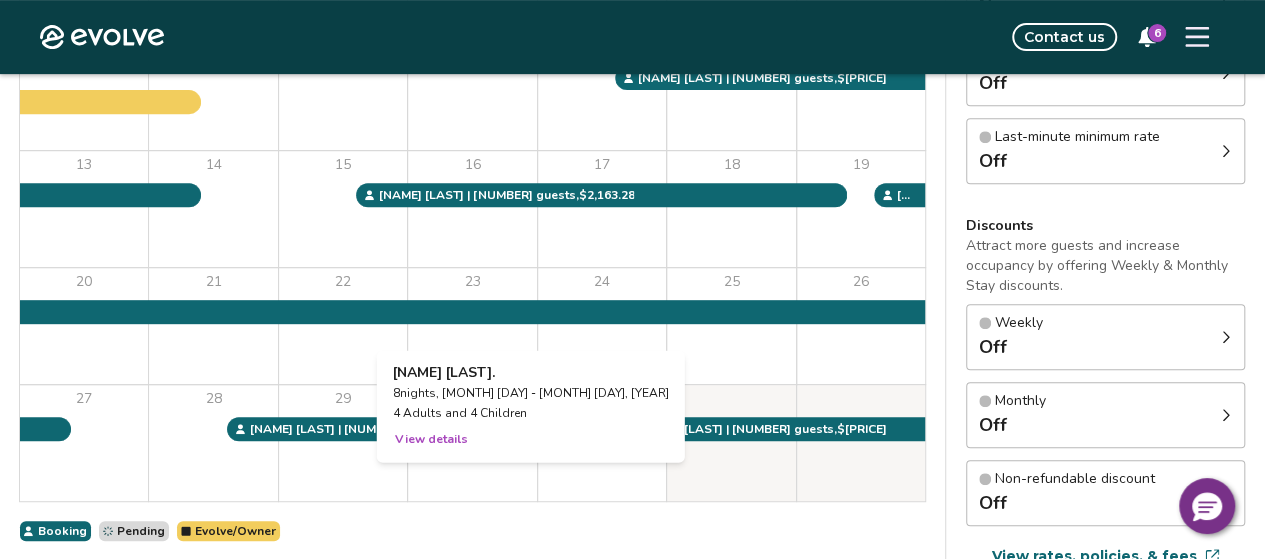 click on "View details" at bounding box center (431, 439) 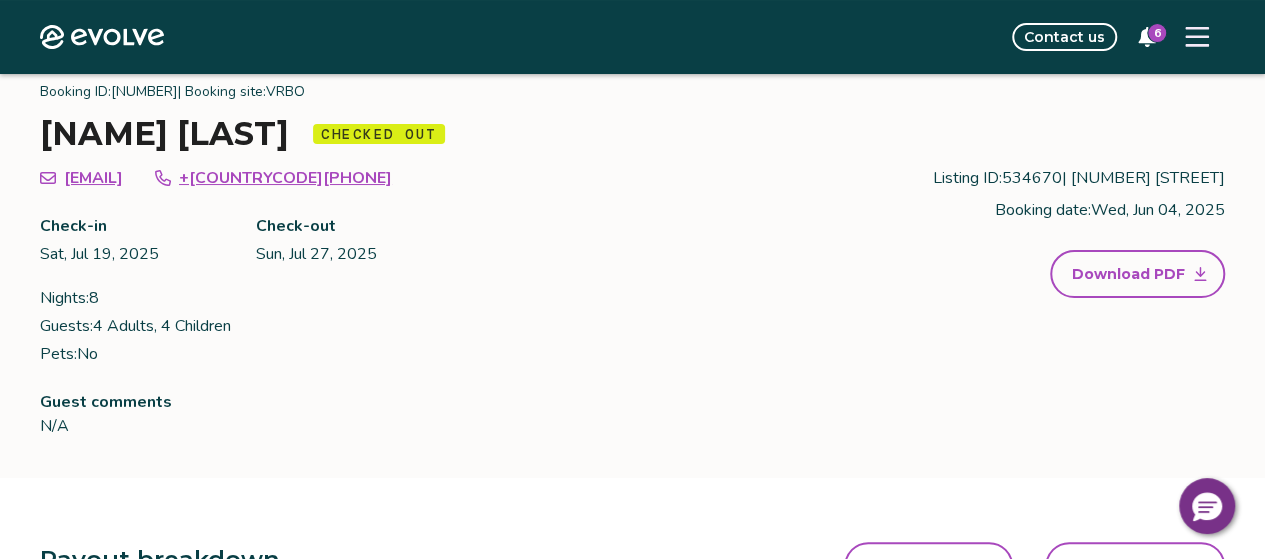 scroll, scrollTop: 75, scrollLeft: 0, axis: vertical 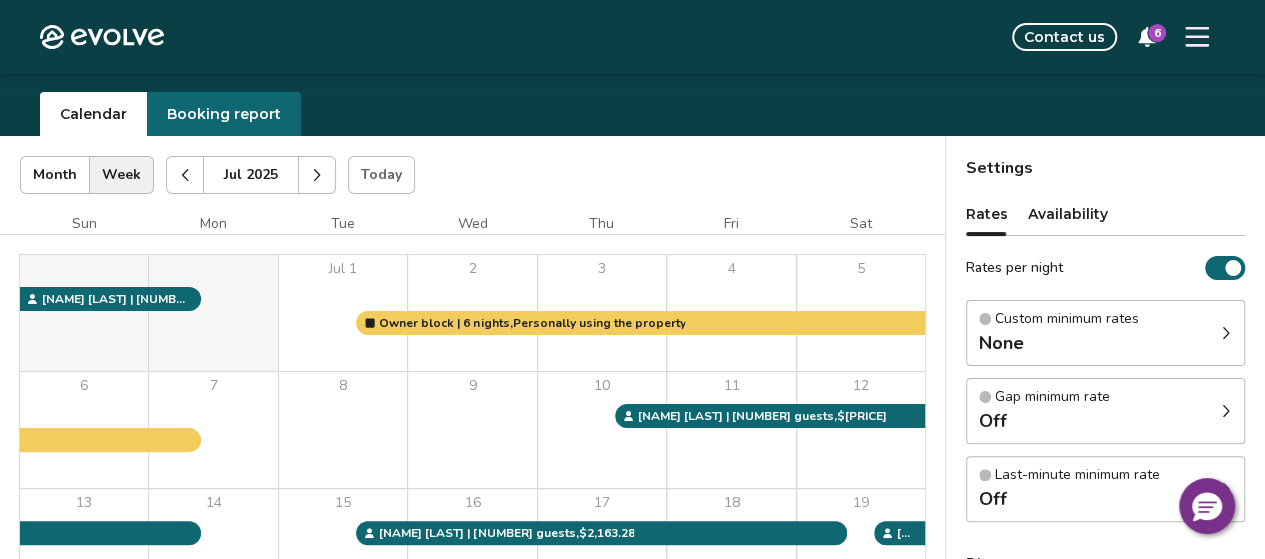 click at bounding box center [317, 175] 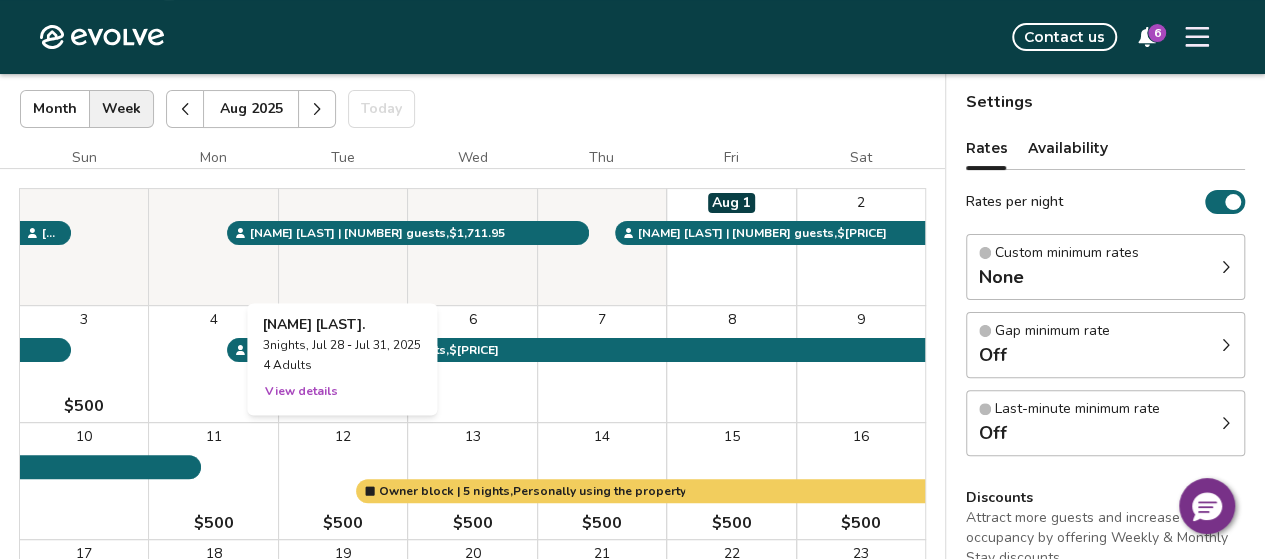 scroll, scrollTop: 122, scrollLeft: 0, axis: vertical 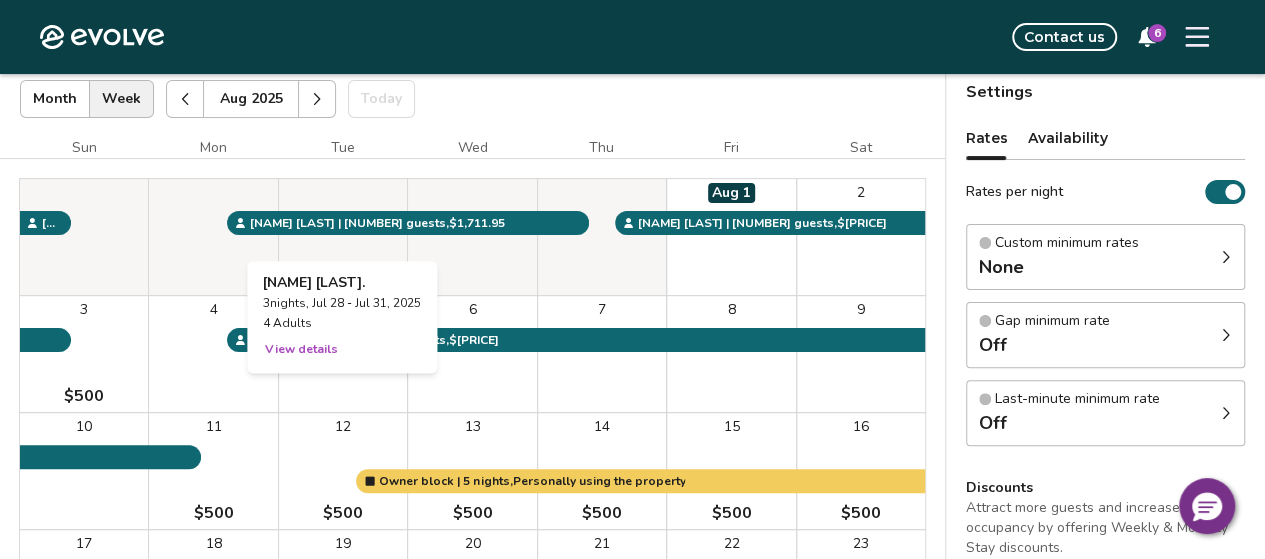 click on "8" at bounding box center [731, 354] 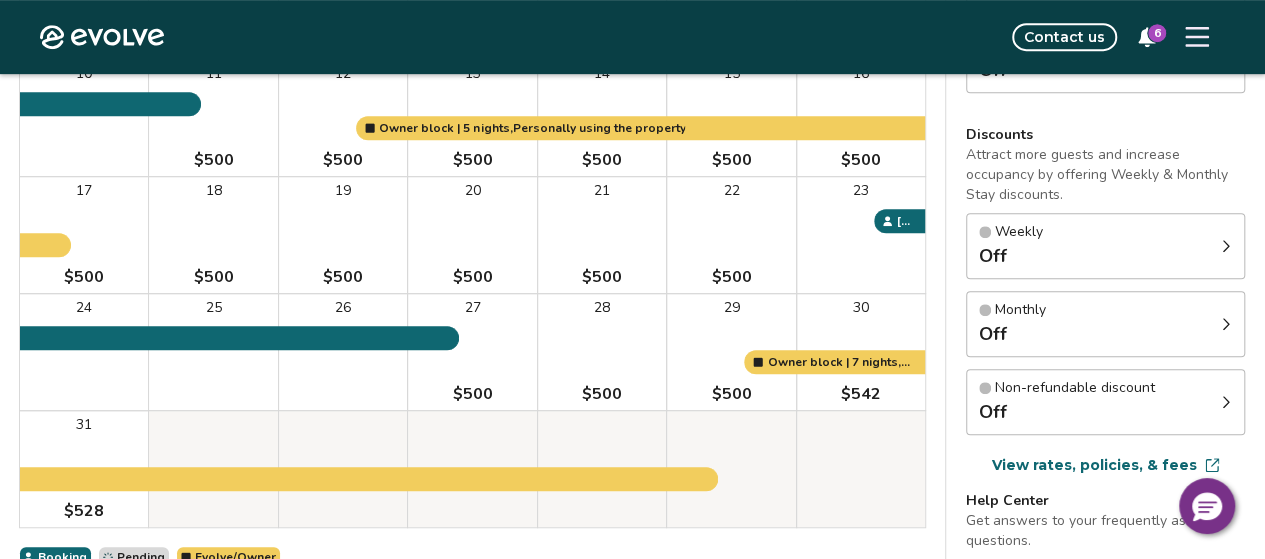 scroll, scrollTop: 476, scrollLeft: 0, axis: vertical 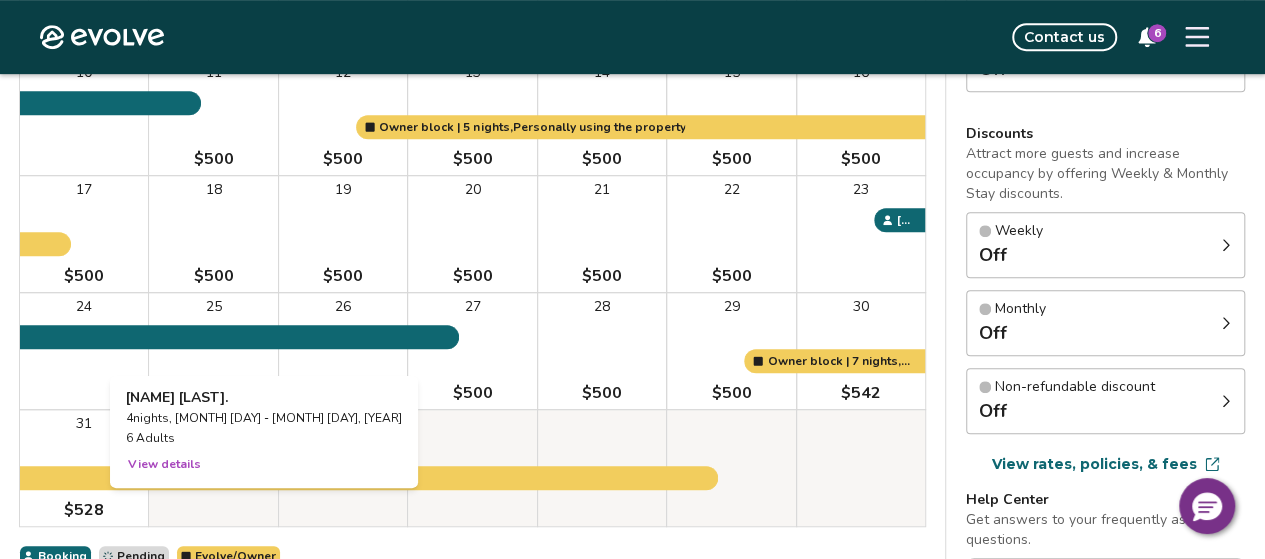 click on "View details" at bounding box center (164, 464) 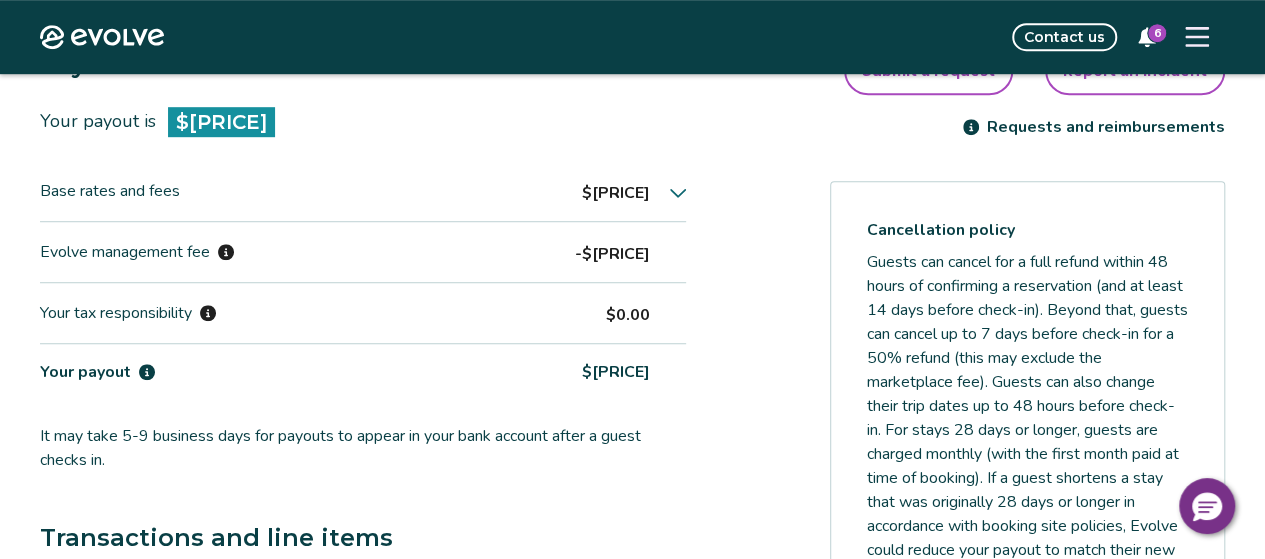 scroll, scrollTop: 594, scrollLeft: 0, axis: vertical 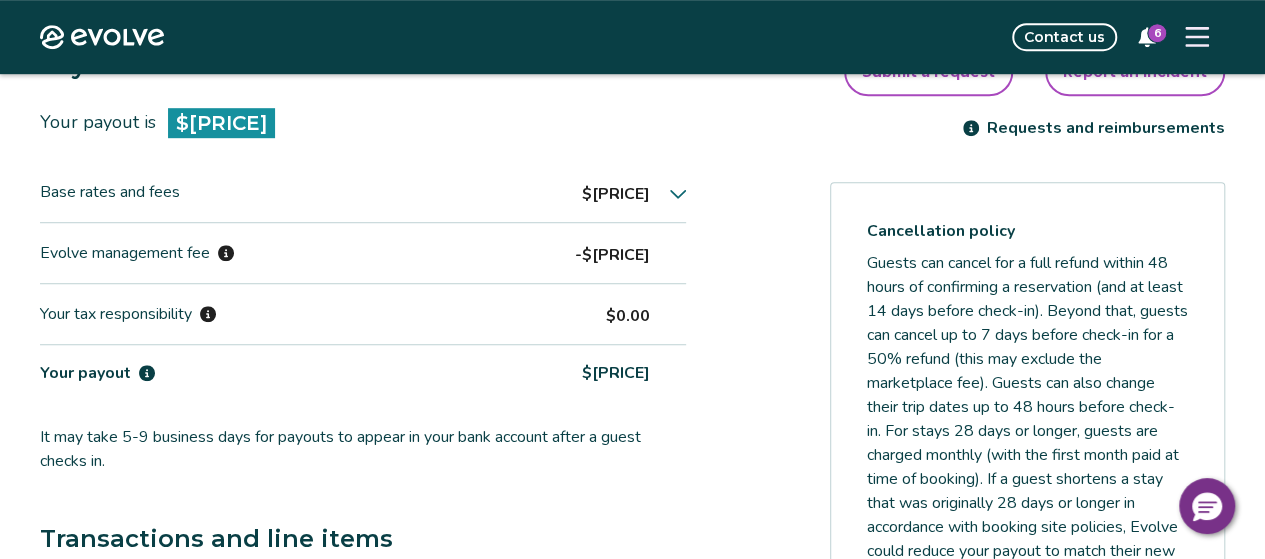 click 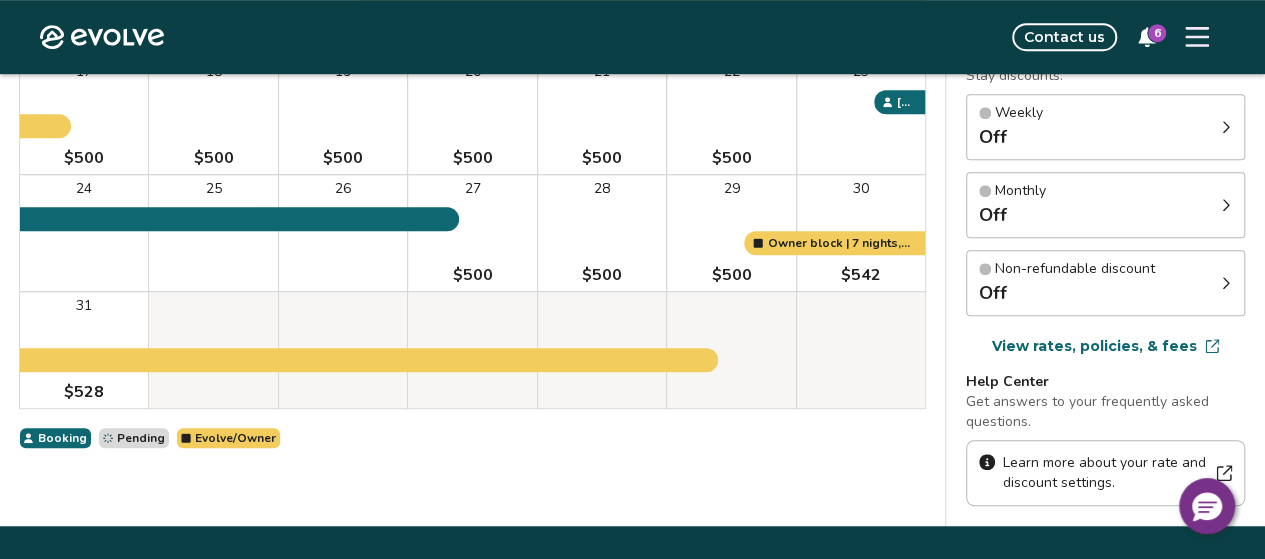 scroll, scrollTop: 476, scrollLeft: 0, axis: vertical 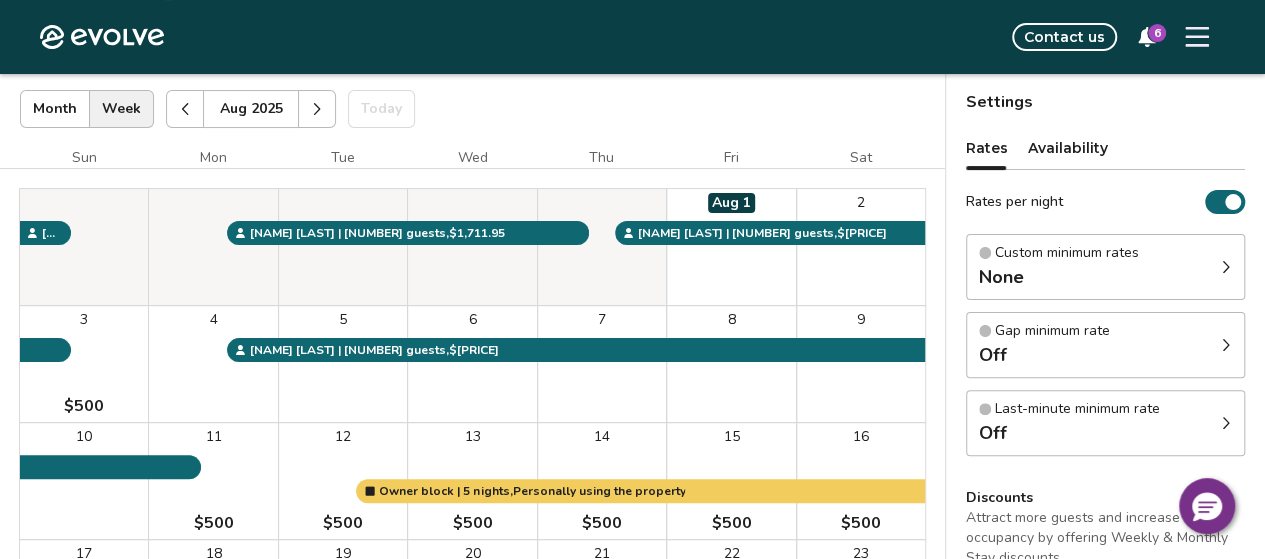 click 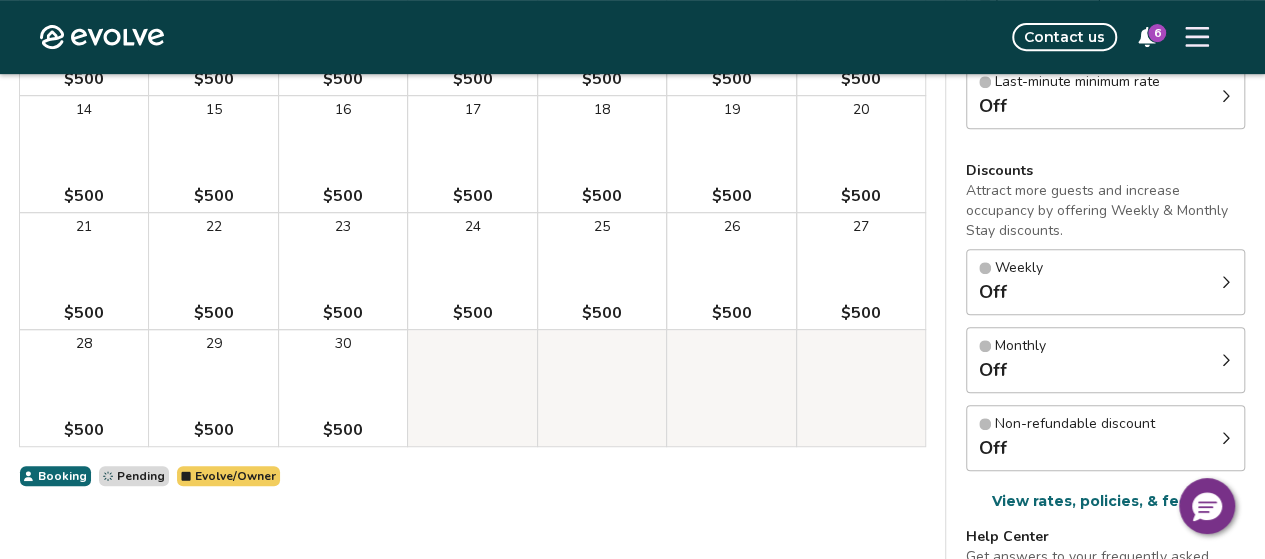 scroll, scrollTop: 453, scrollLeft: 0, axis: vertical 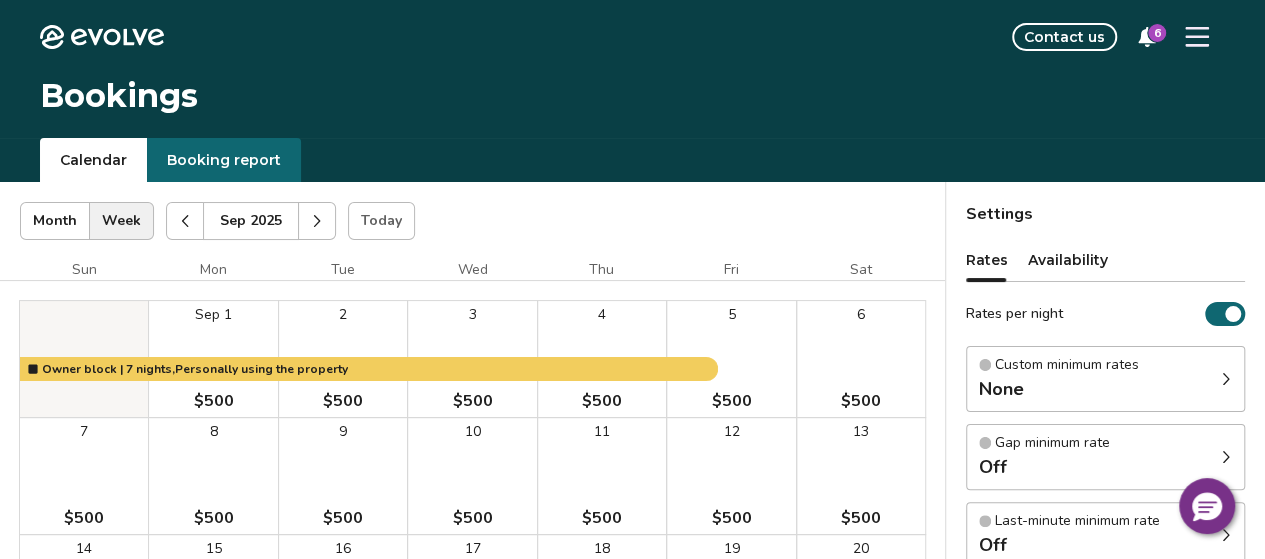 click 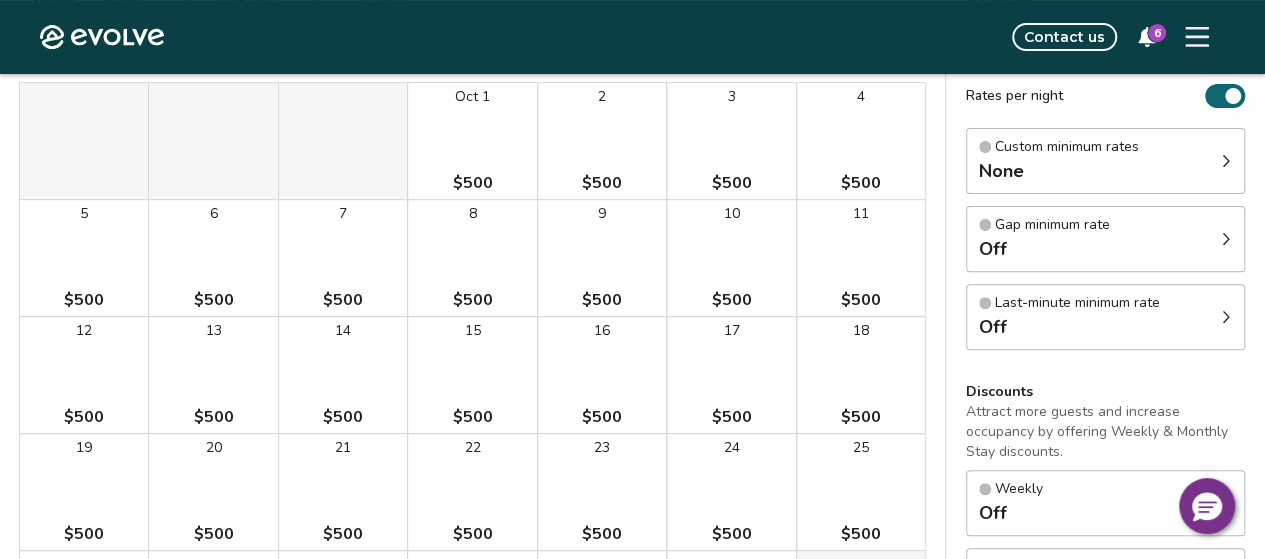scroll, scrollTop: 203, scrollLeft: 0, axis: vertical 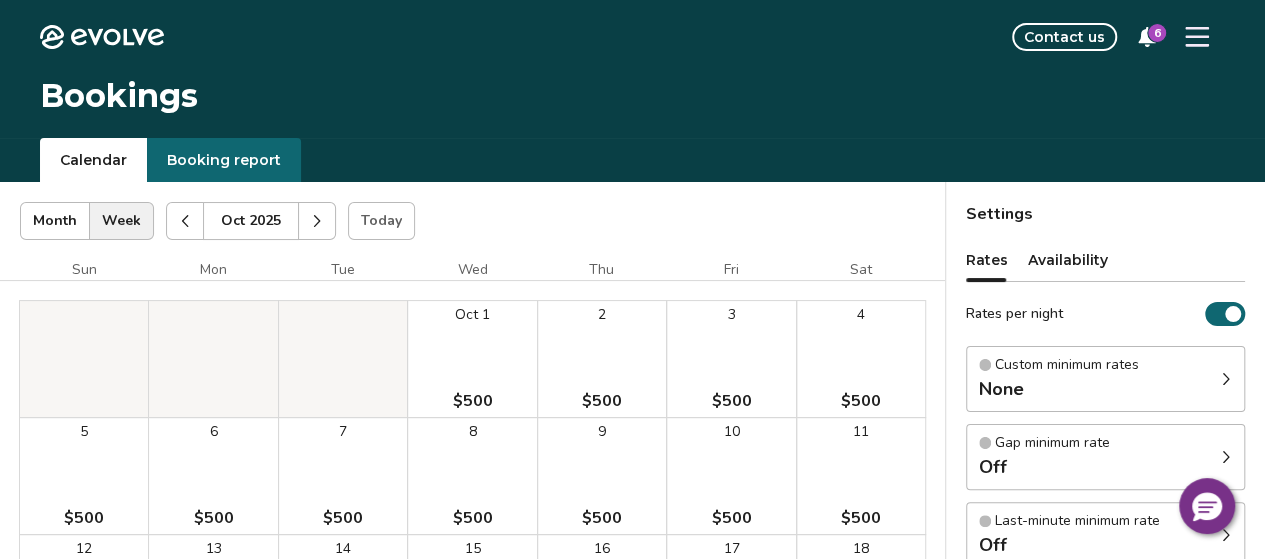 click on "Calendar Booking report" at bounding box center (632, 160) 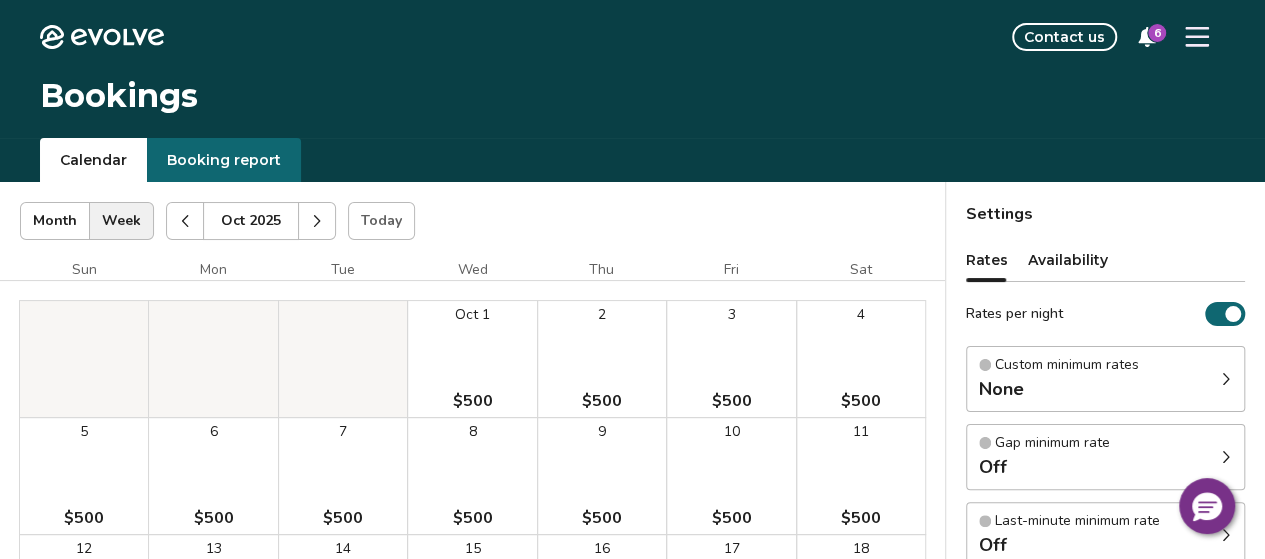click 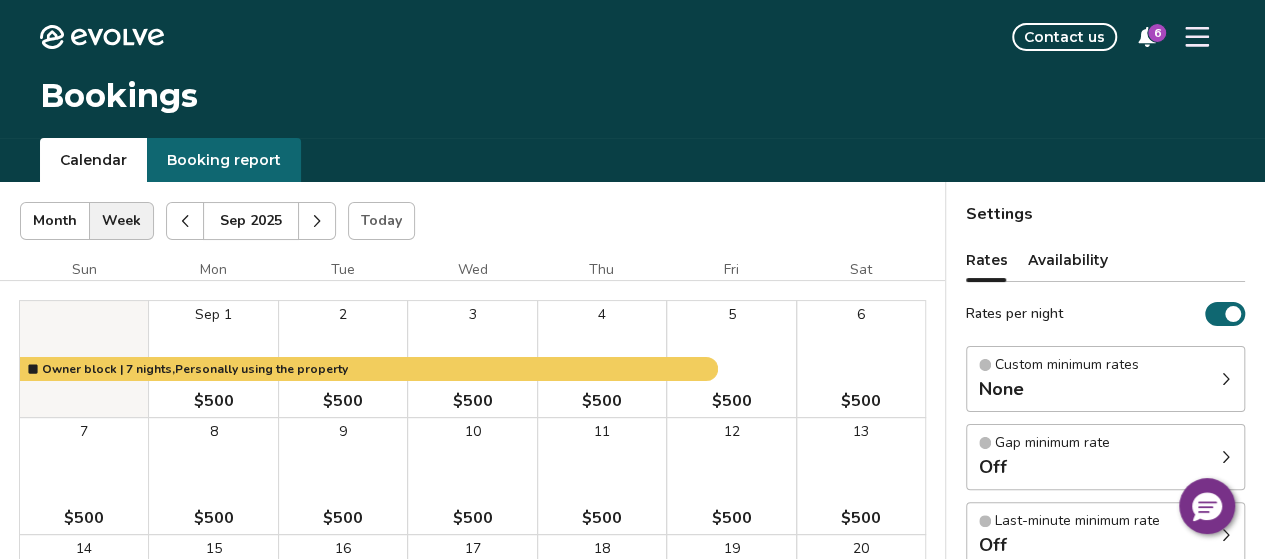 click 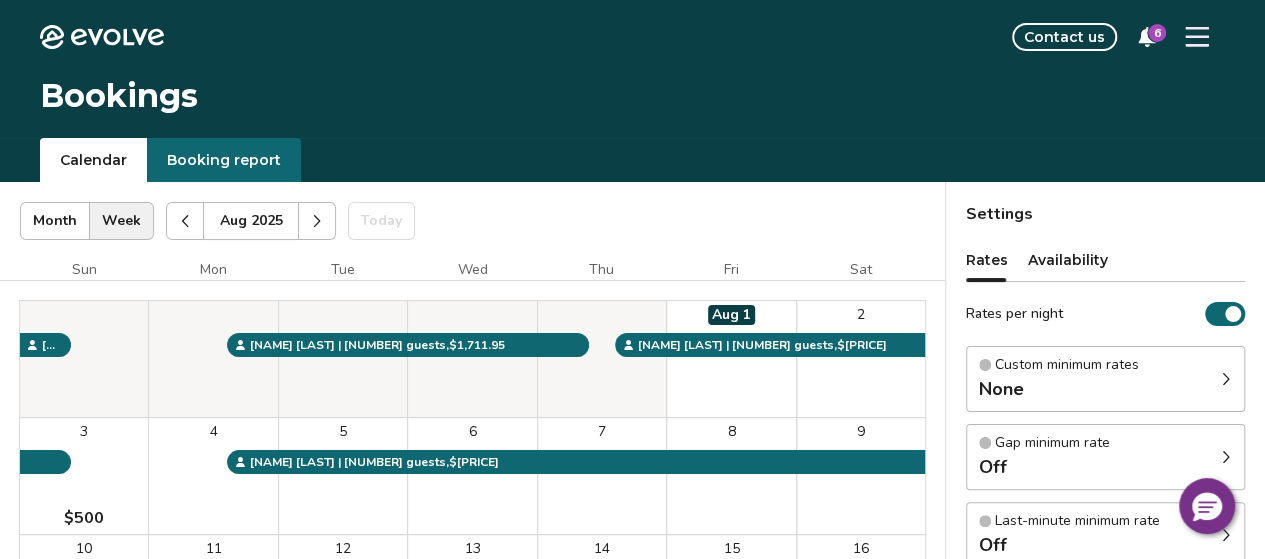 click 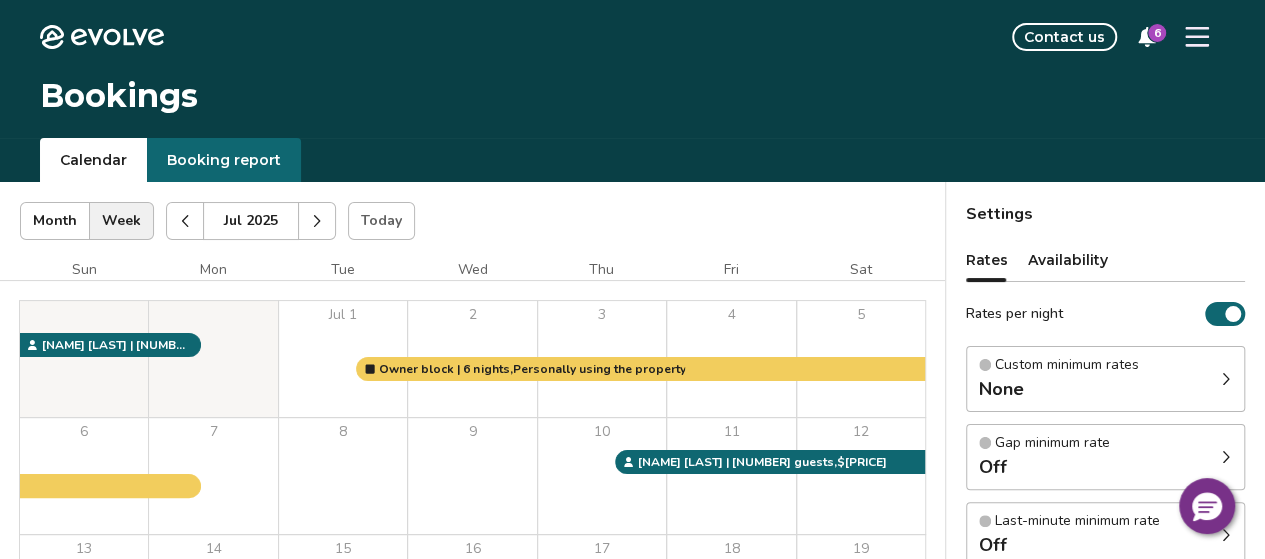 click 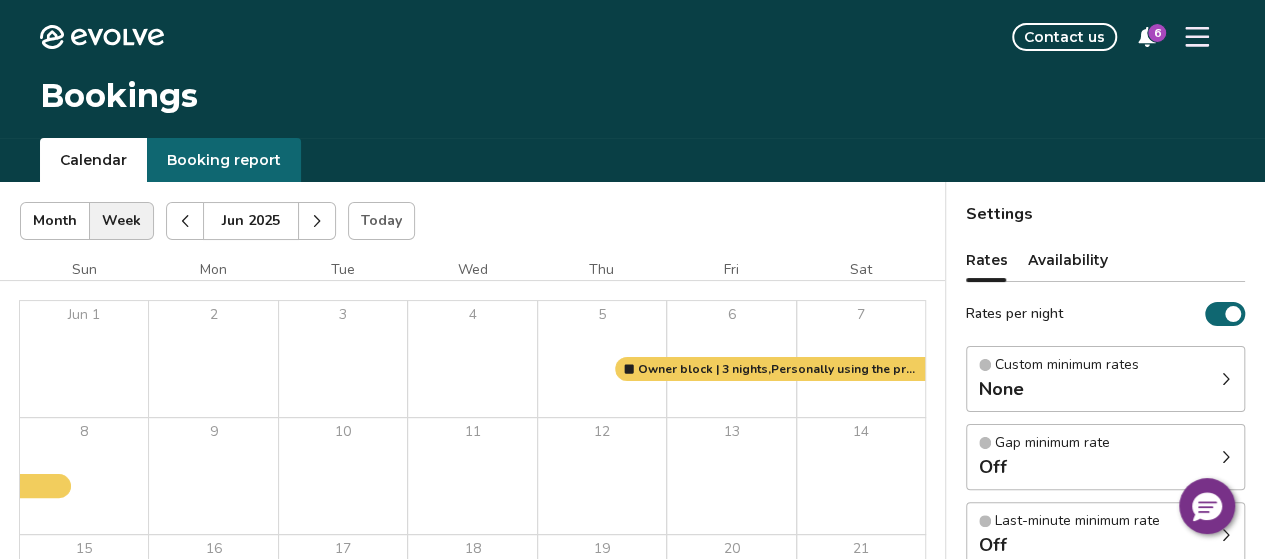 click on "11" at bounding box center (472, 476) 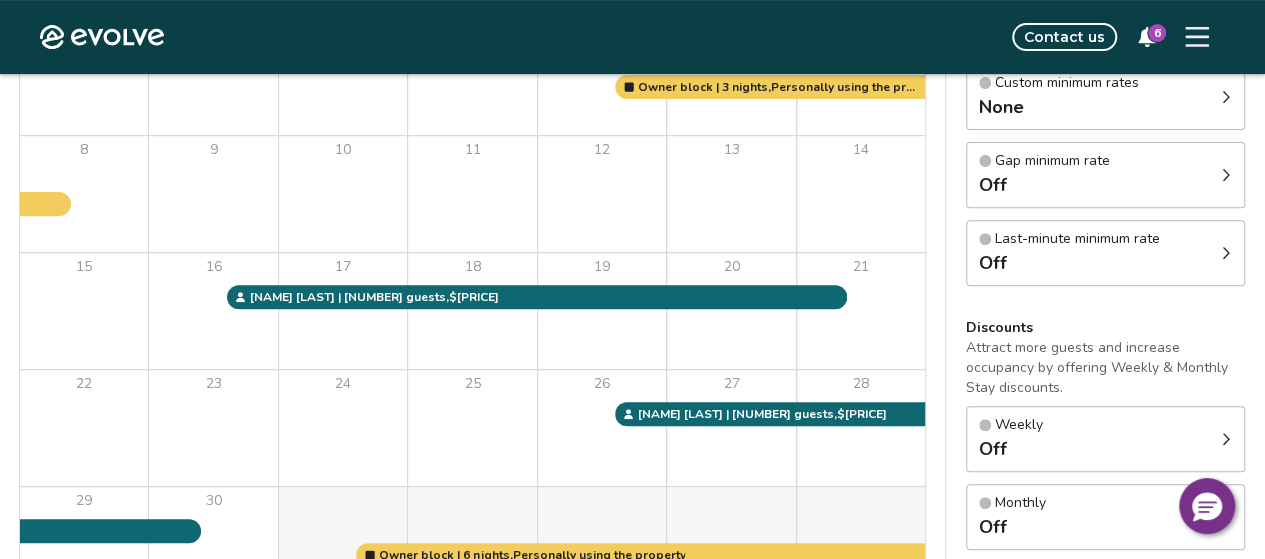 scroll, scrollTop: 284, scrollLeft: 0, axis: vertical 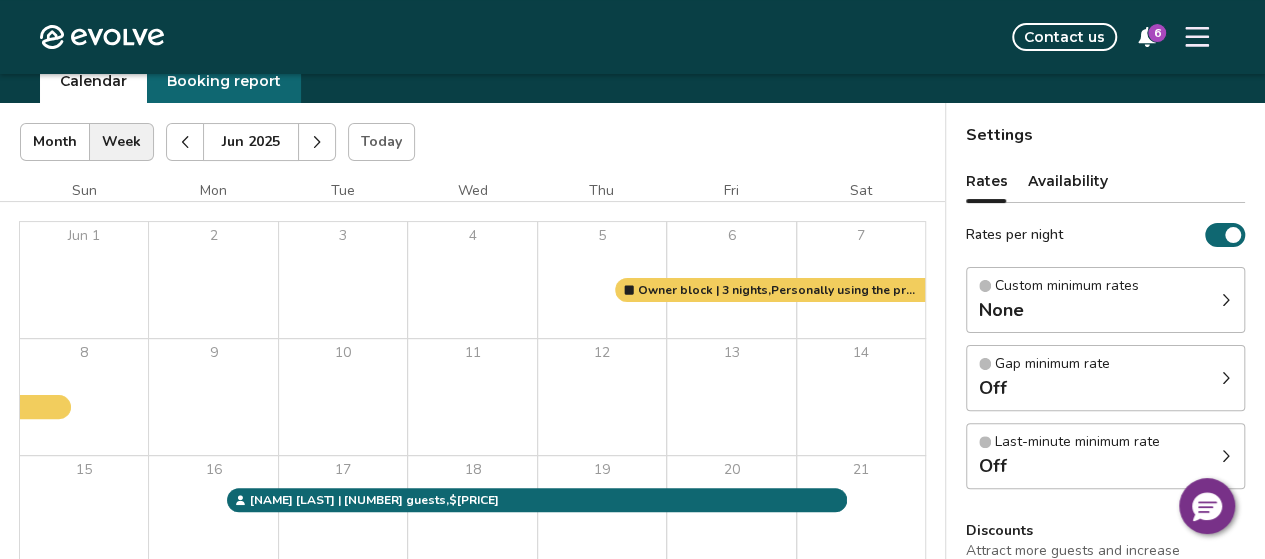 click 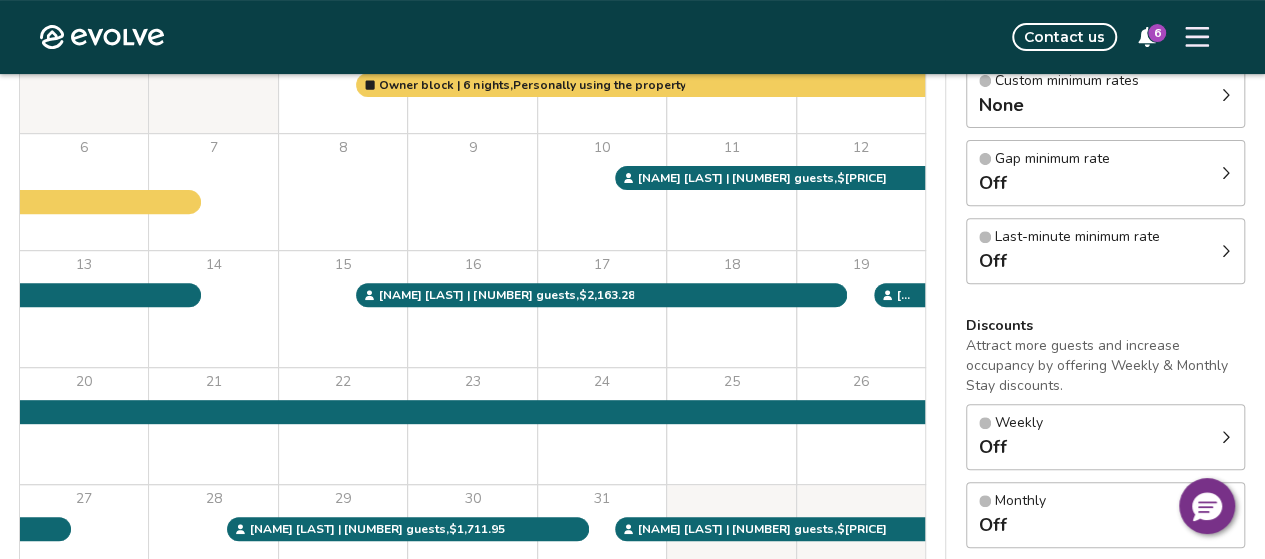 scroll, scrollTop: 312, scrollLeft: 0, axis: vertical 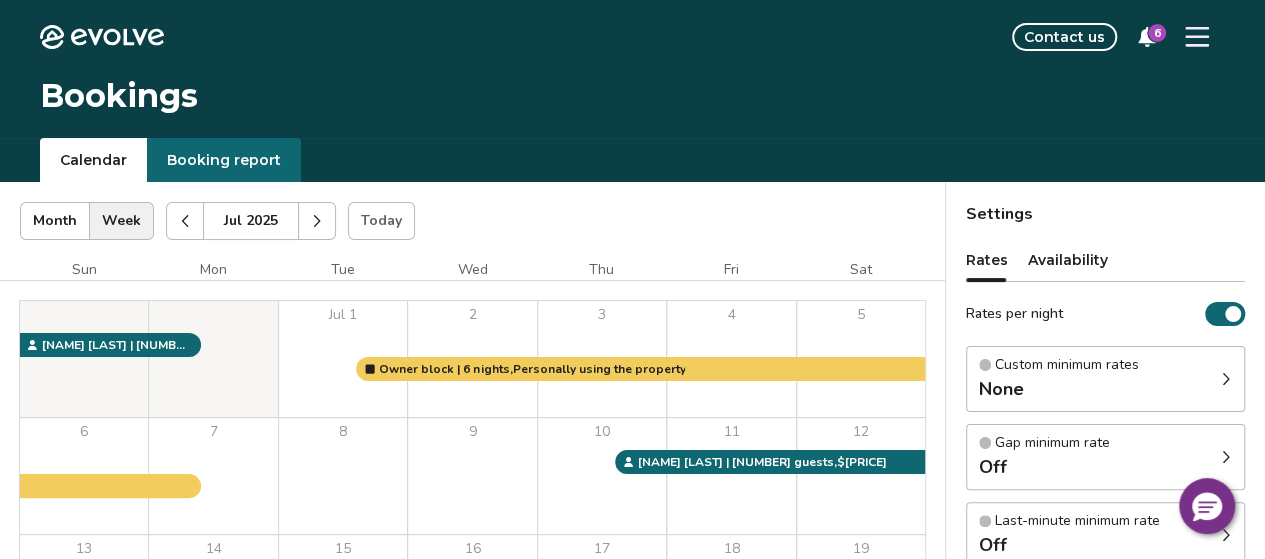 click at bounding box center [317, 221] 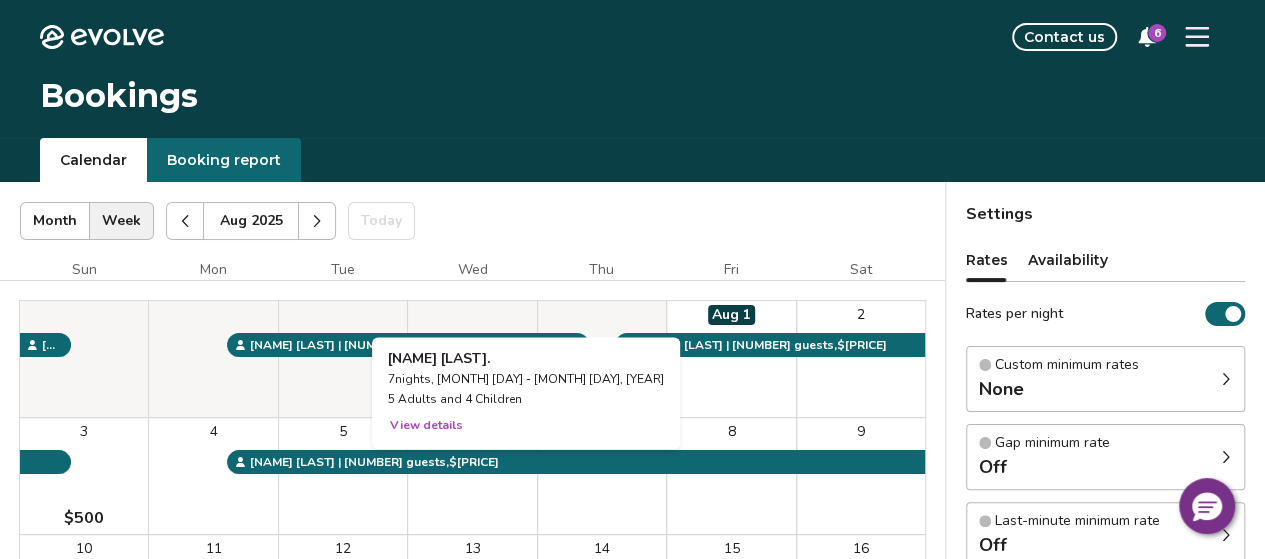 click on "View details" at bounding box center [426, 425] 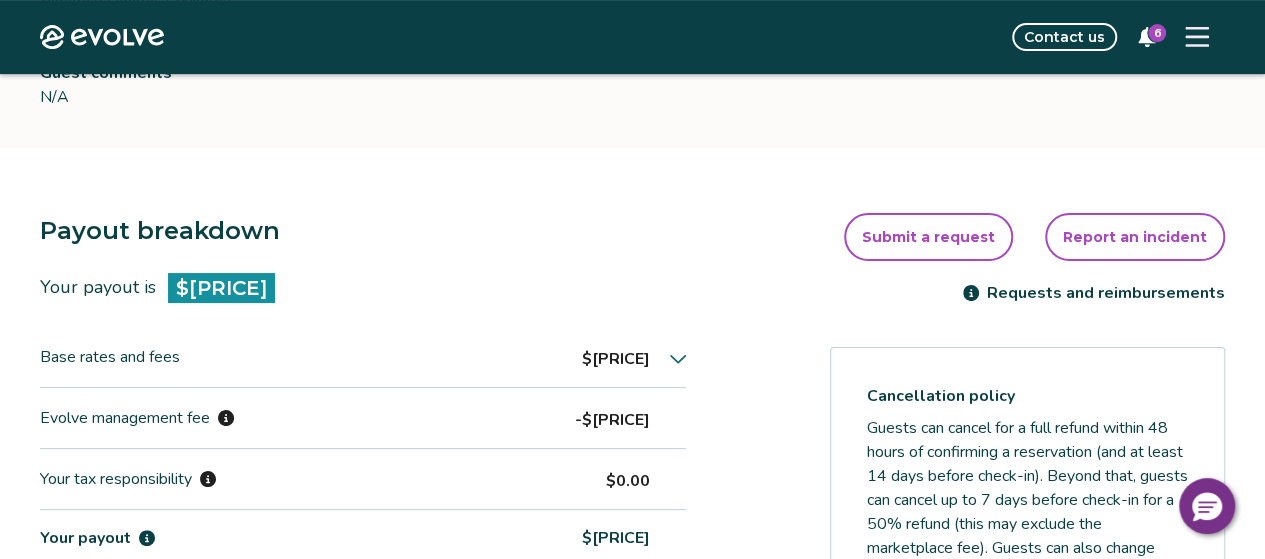scroll, scrollTop: 450, scrollLeft: 0, axis: vertical 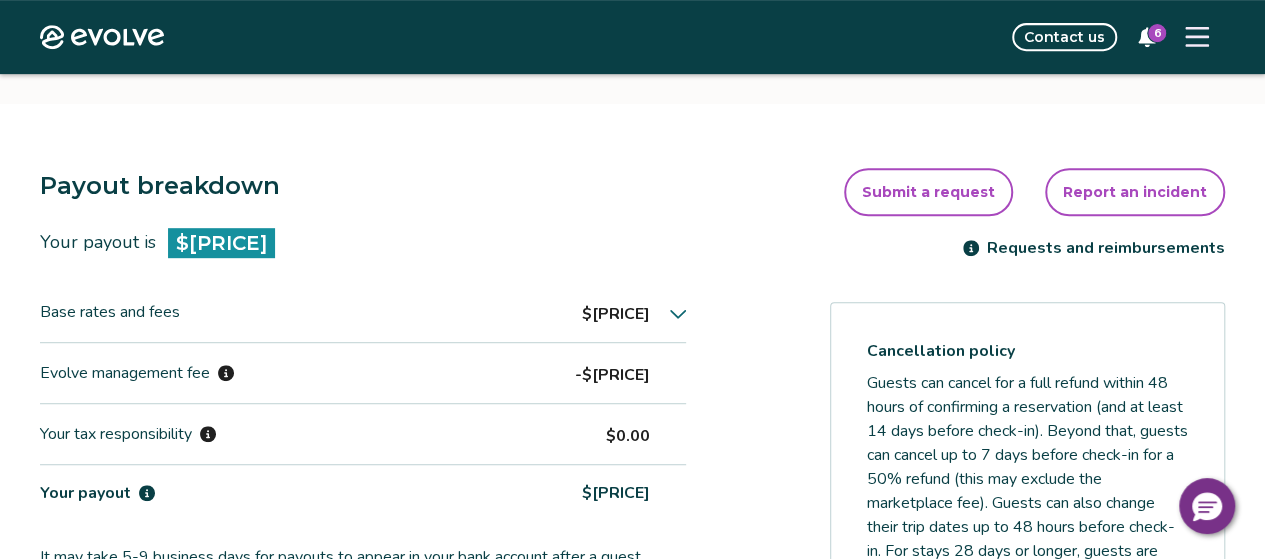 click 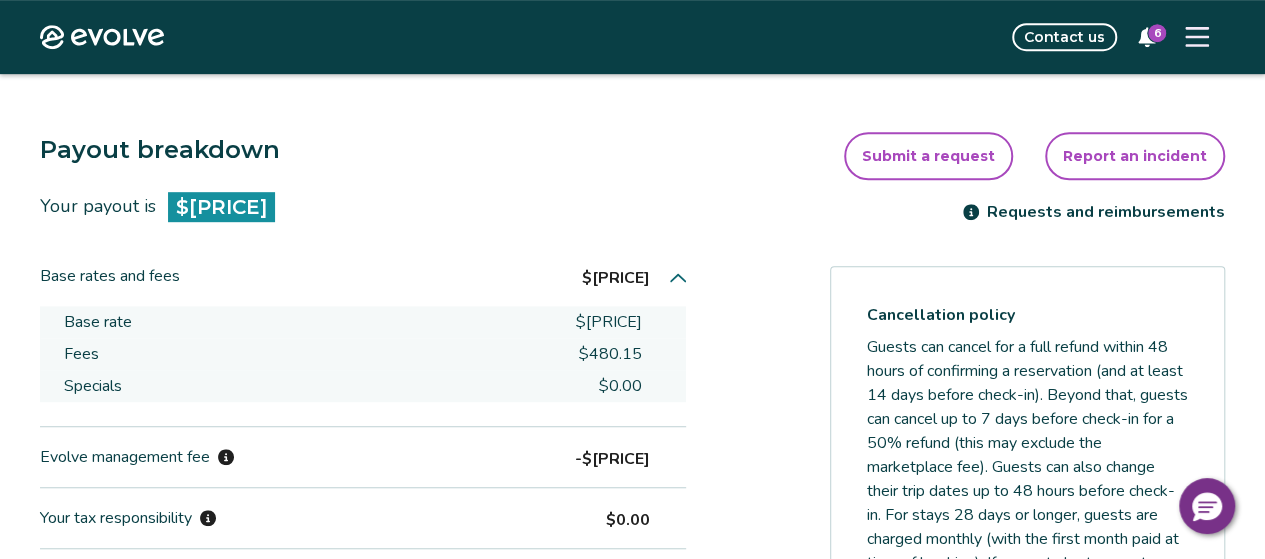 scroll, scrollTop: 484, scrollLeft: 0, axis: vertical 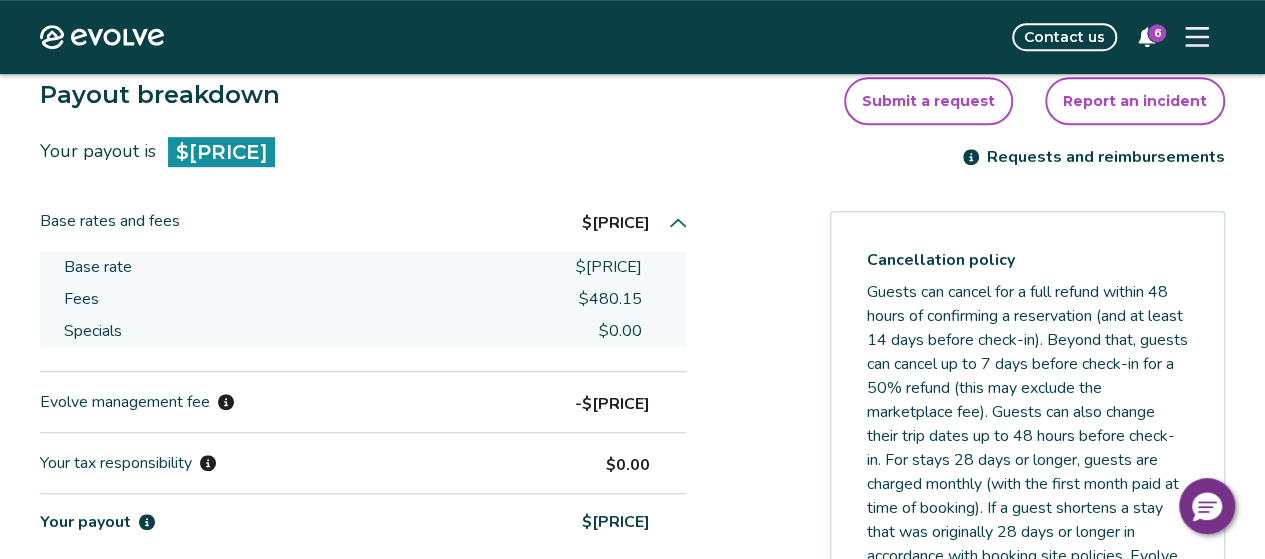 click 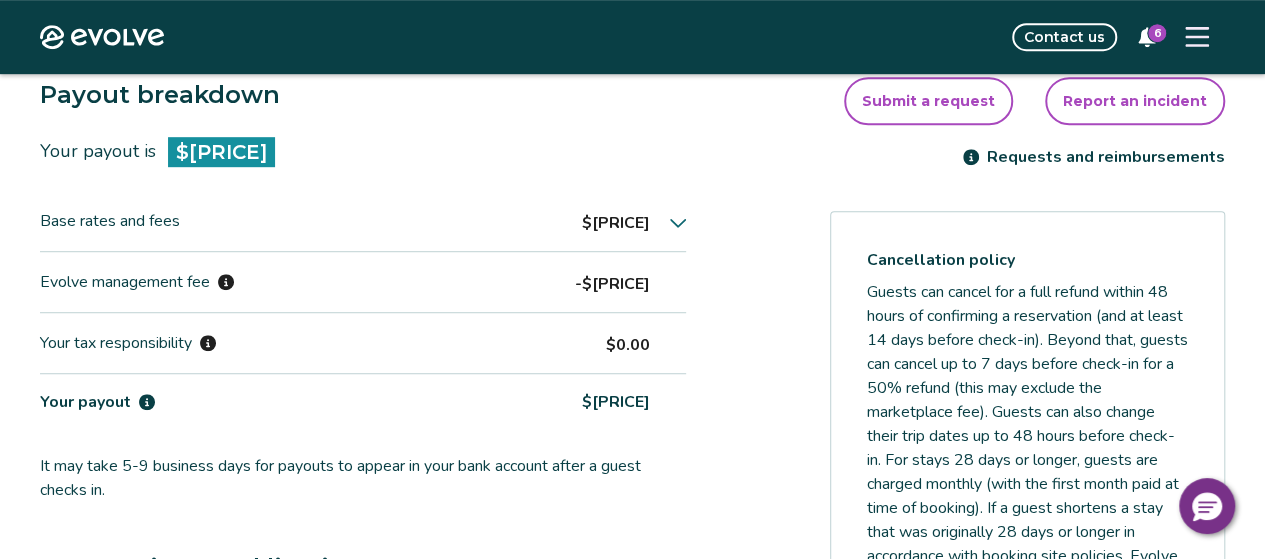click 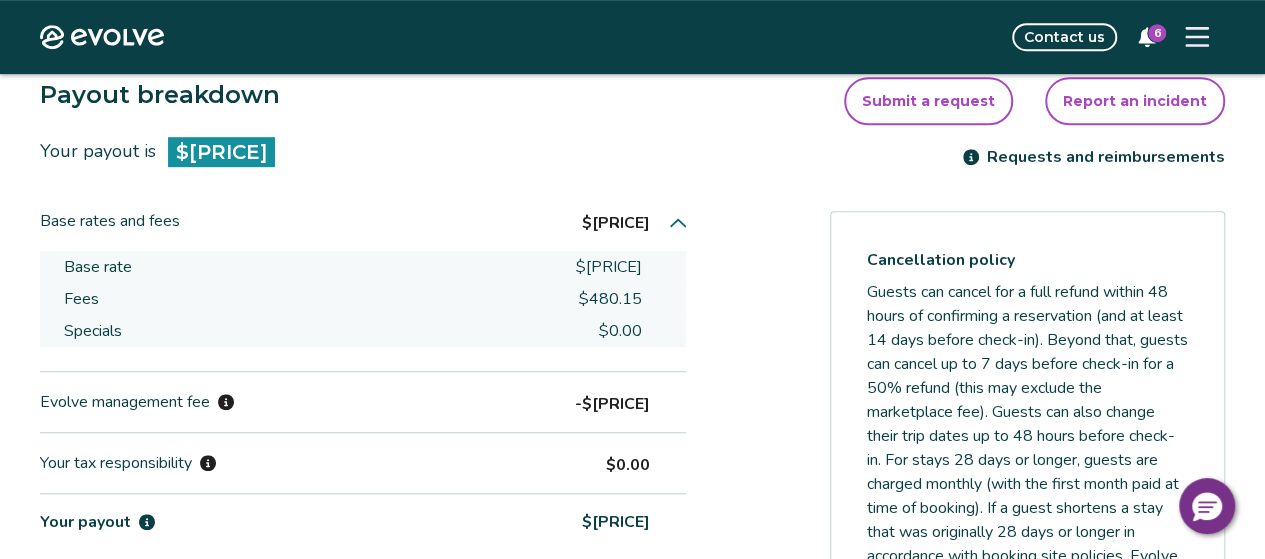 click on "Payout breakdown Your payout is $[PRICE] Base rates and fees $[PRICE] Base rate $[PRICE] Fees $[PRICE] Specials $[PRICE] Evolve management fee $[PRICE] Your tax responsibility $[PRICE] Your payout $[PRICE] It may take [NUMBER]-[NUMBER] business days for payouts to appear in your bank account after a guest checks in. Transactions and line items Transactions Line items Processing date Amount Transactions total $[PRICE] Invalid Date $[PRICE] Submit a request Report an incident Requests and reimbursements Cancellation policy Cancel guest booking Today is  [NUMBER]  days  from the check-in date. Request to cancel booking" at bounding box center (632, 571) 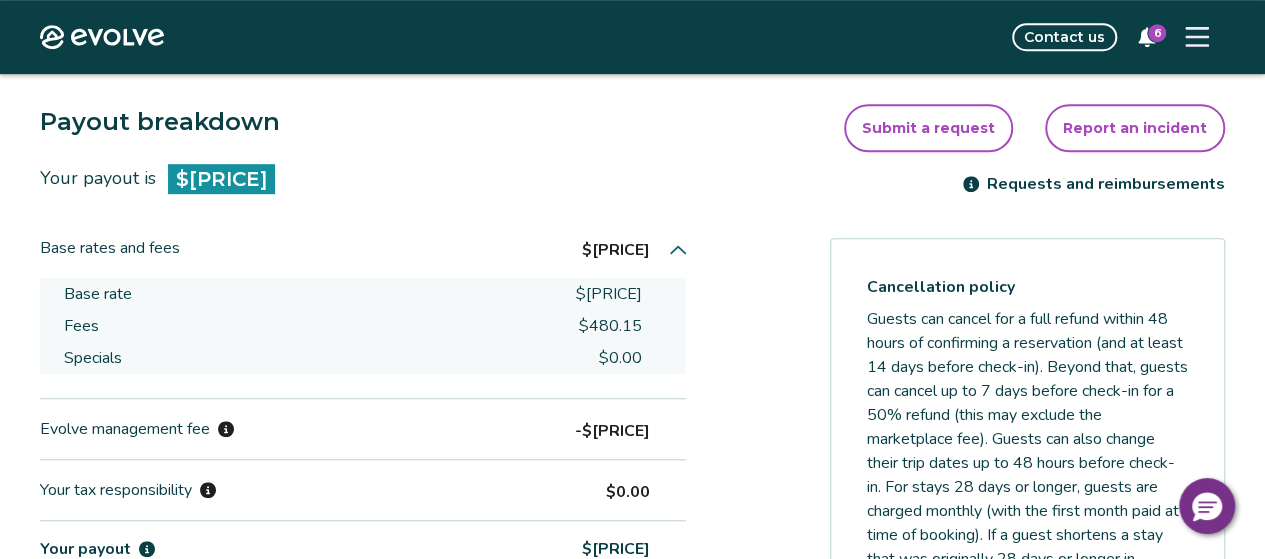 scroll, scrollTop: 510, scrollLeft: 0, axis: vertical 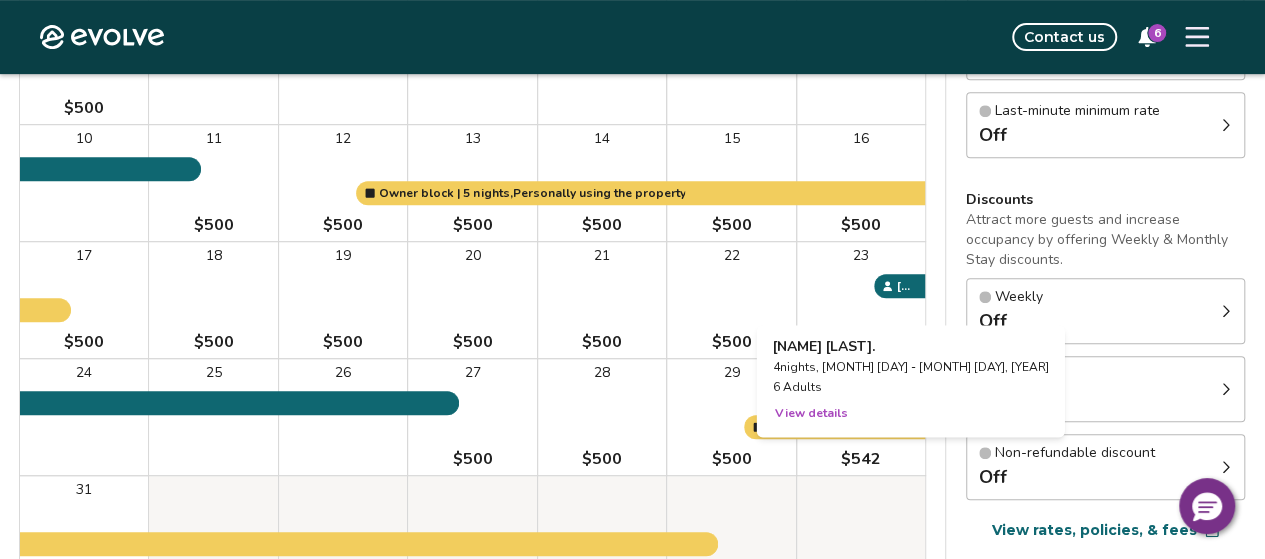 click on "23" at bounding box center [861, 300] 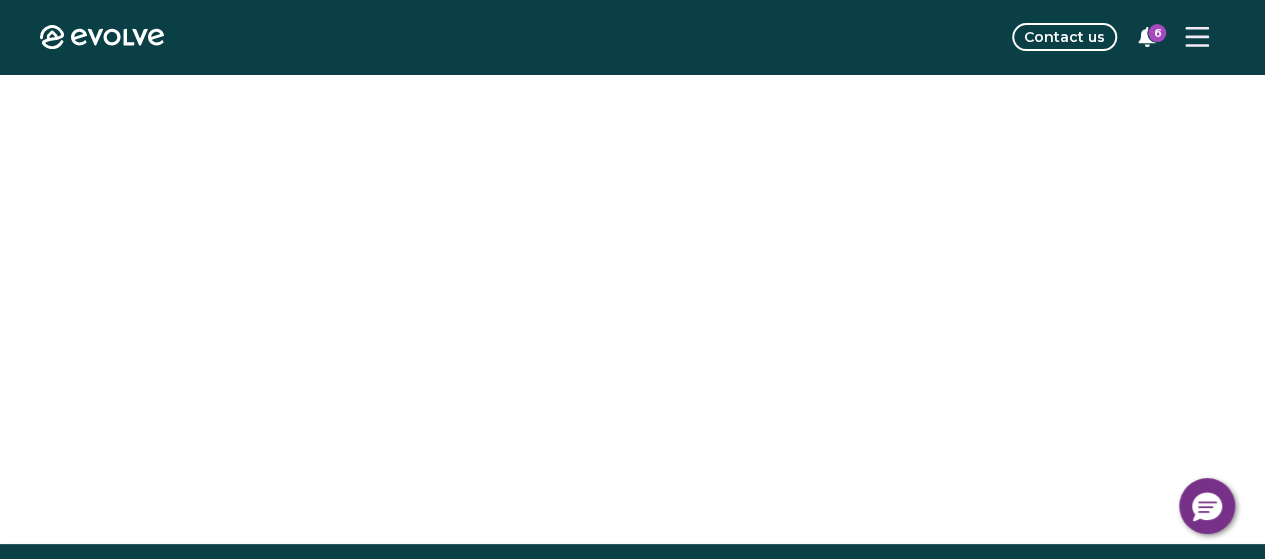 scroll, scrollTop: 0, scrollLeft: 0, axis: both 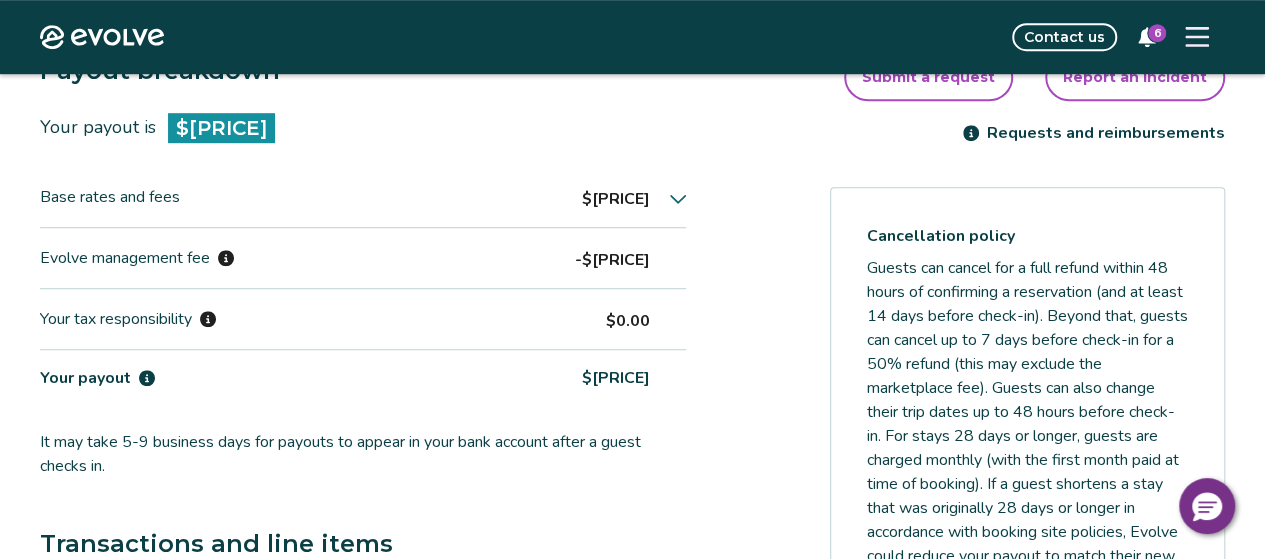 click 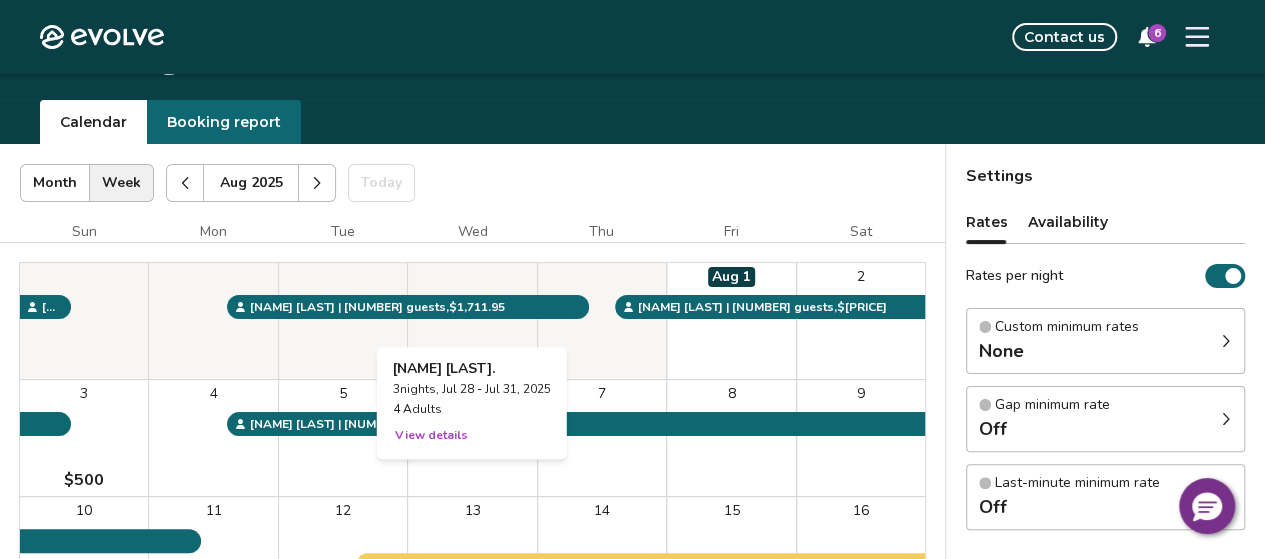 scroll, scrollTop: 31, scrollLeft: 0, axis: vertical 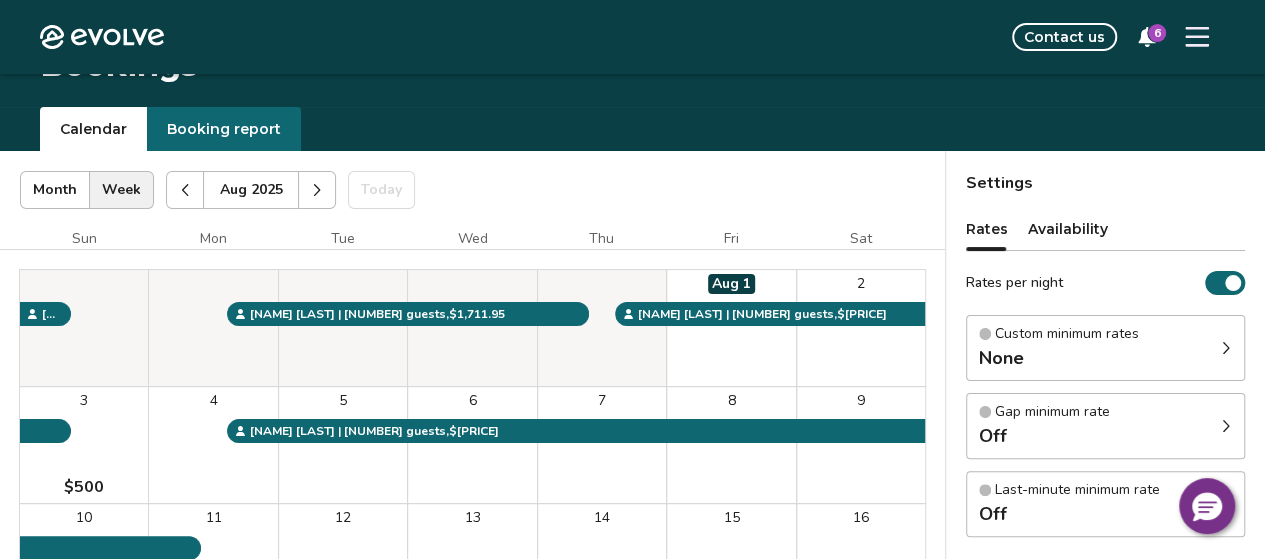 click 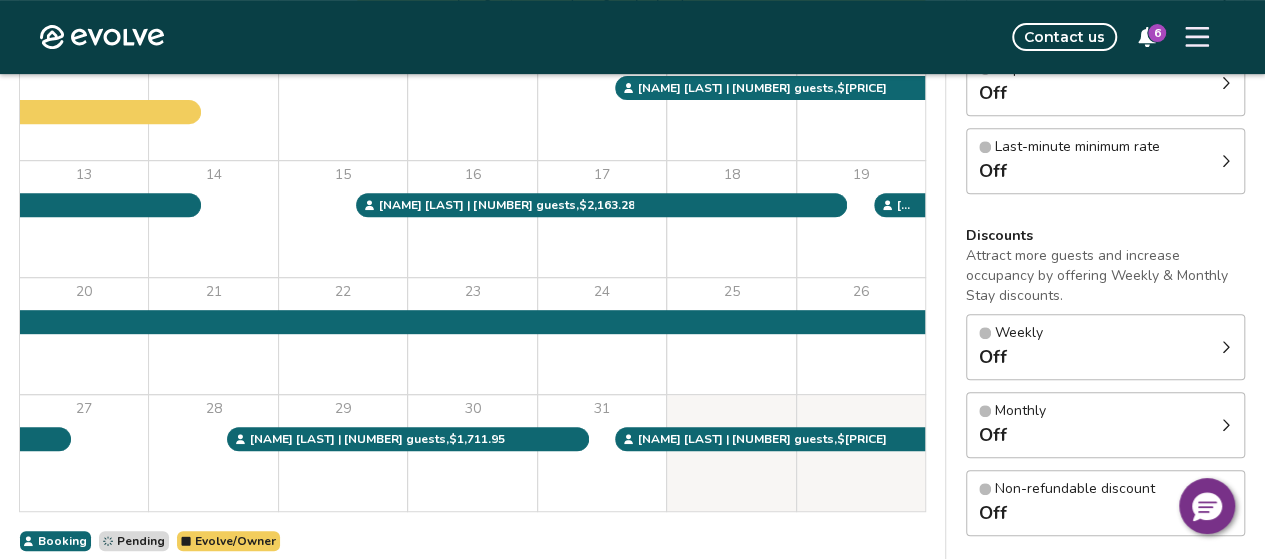 scroll, scrollTop: 374, scrollLeft: 0, axis: vertical 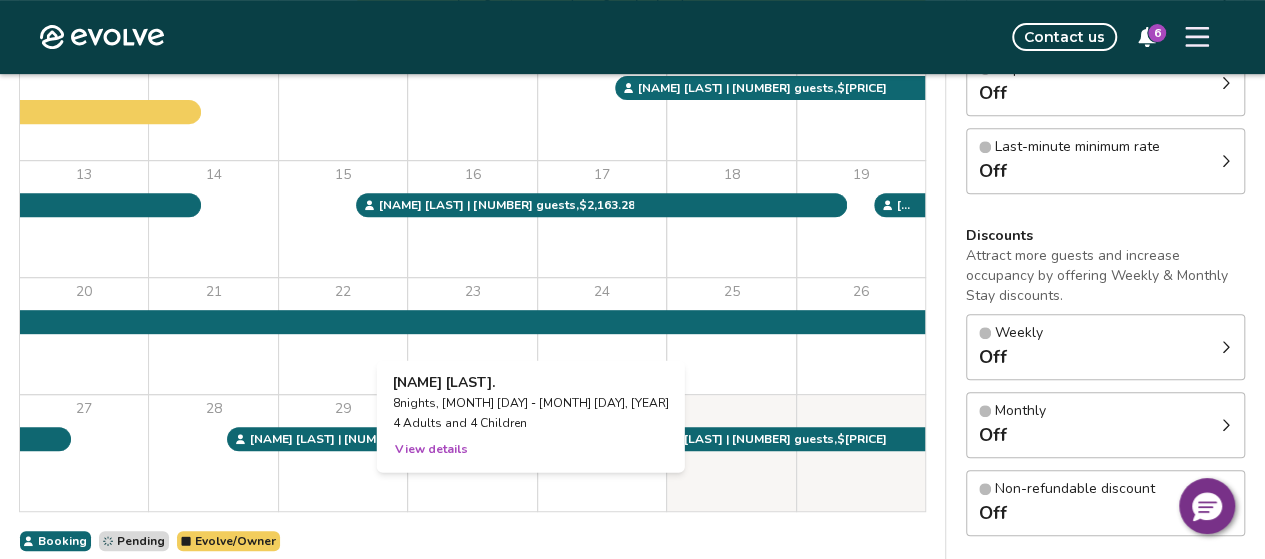 click on "23" at bounding box center [472, 336] 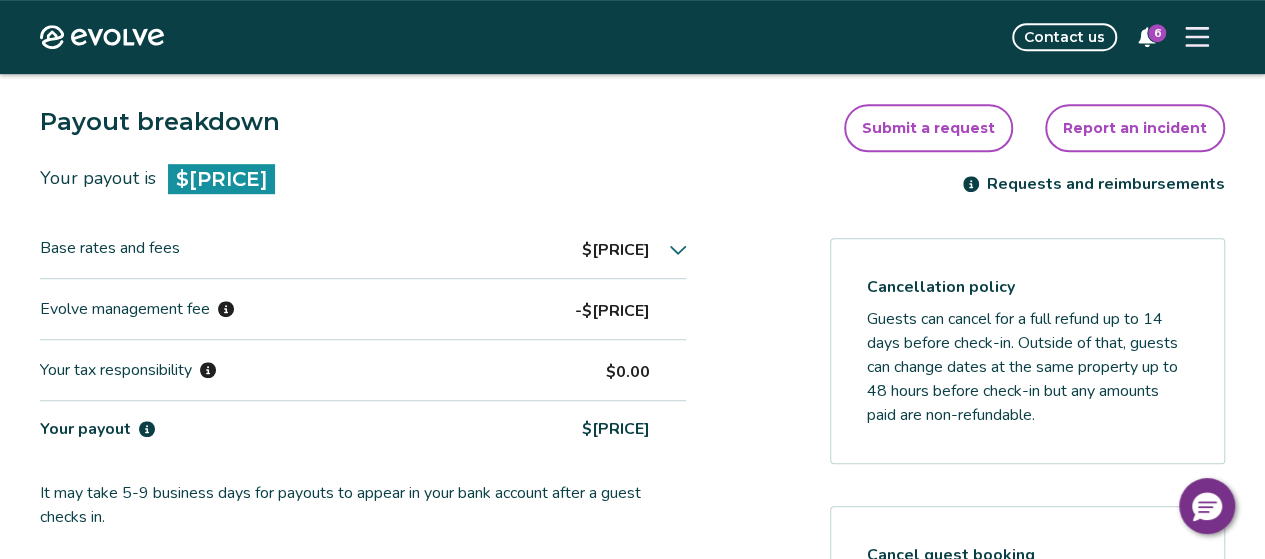 scroll, scrollTop: 497, scrollLeft: 0, axis: vertical 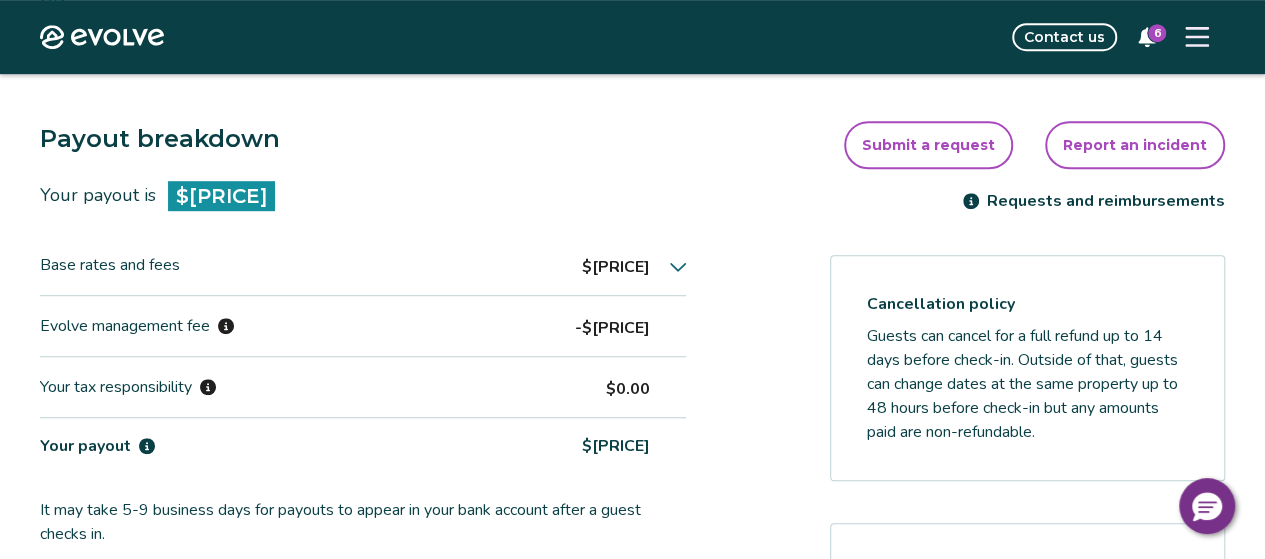 click 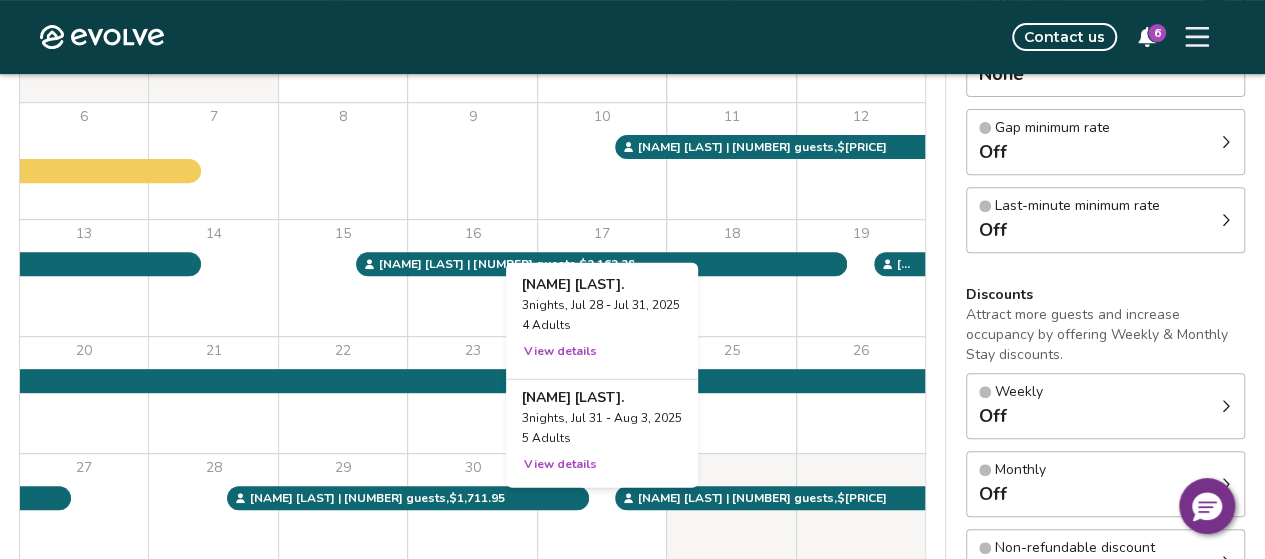 scroll, scrollTop: 312, scrollLeft: 0, axis: vertical 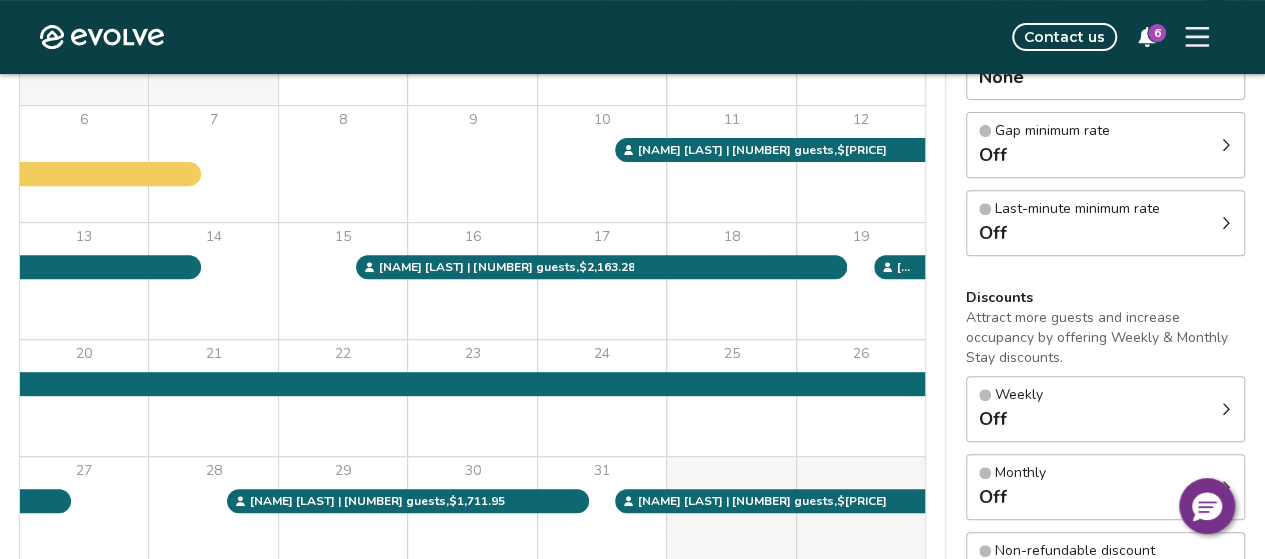 click on "8" at bounding box center [343, 164] 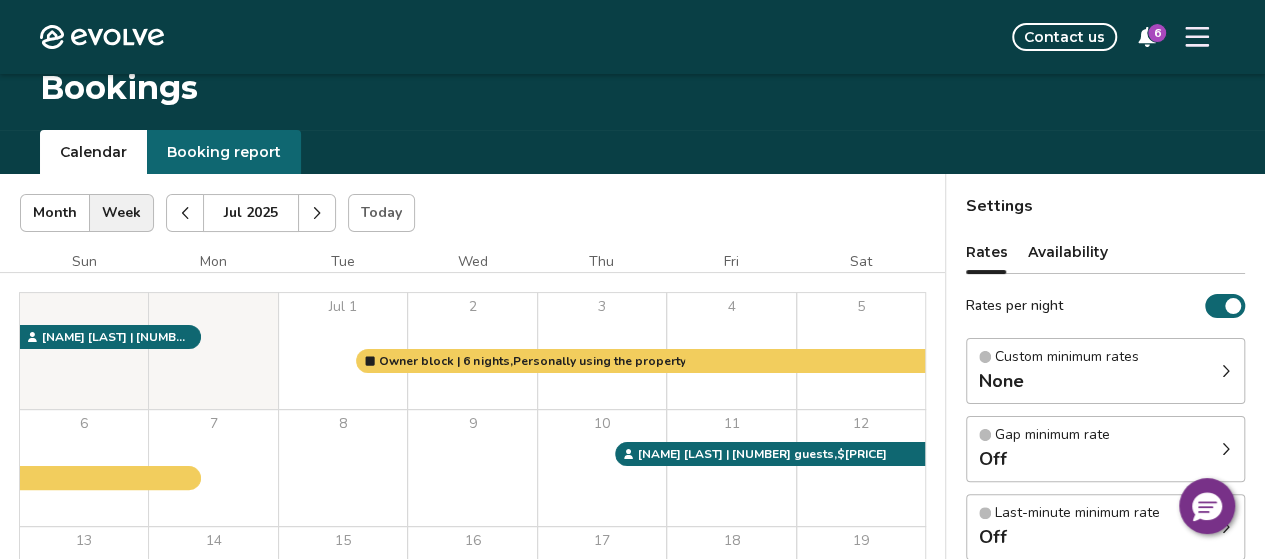 scroll, scrollTop: 0, scrollLeft: 0, axis: both 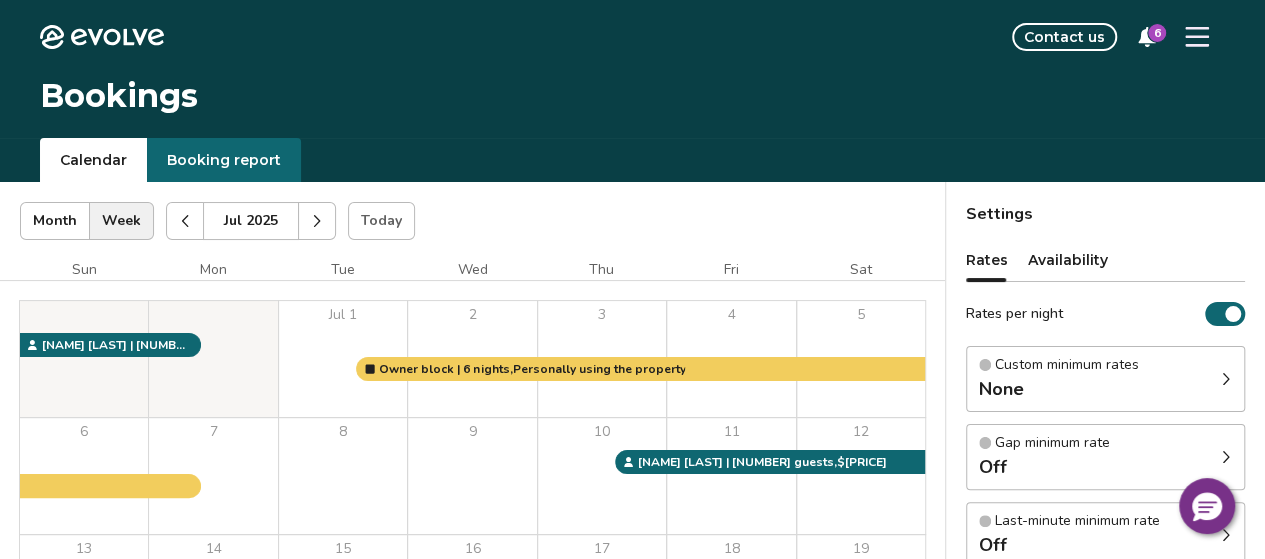 click 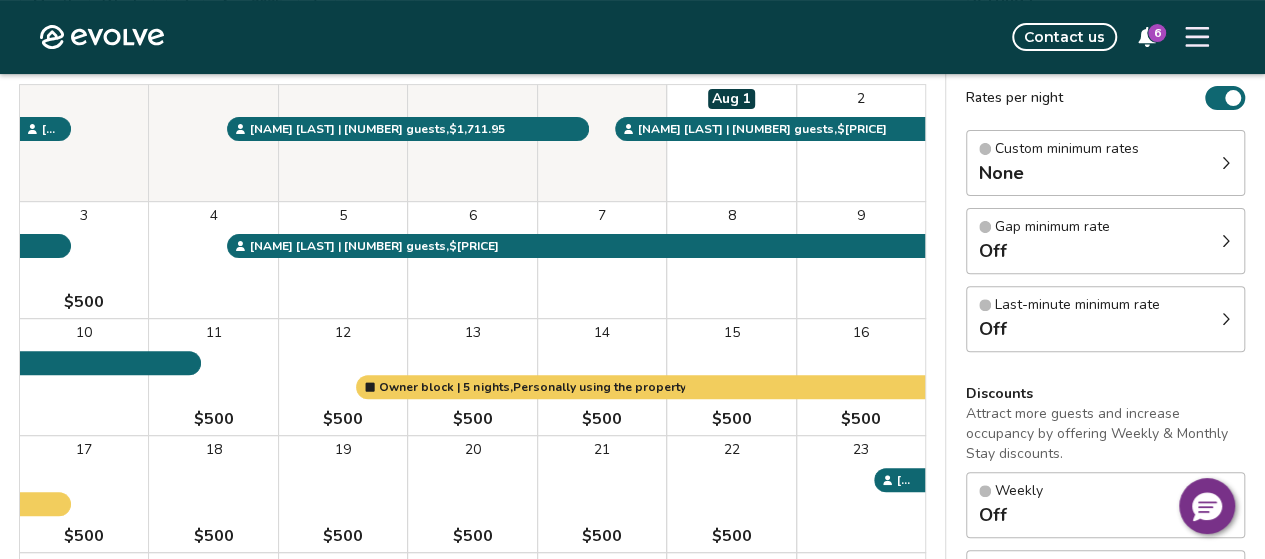 scroll, scrollTop: 218, scrollLeft: 0, axis: vertical 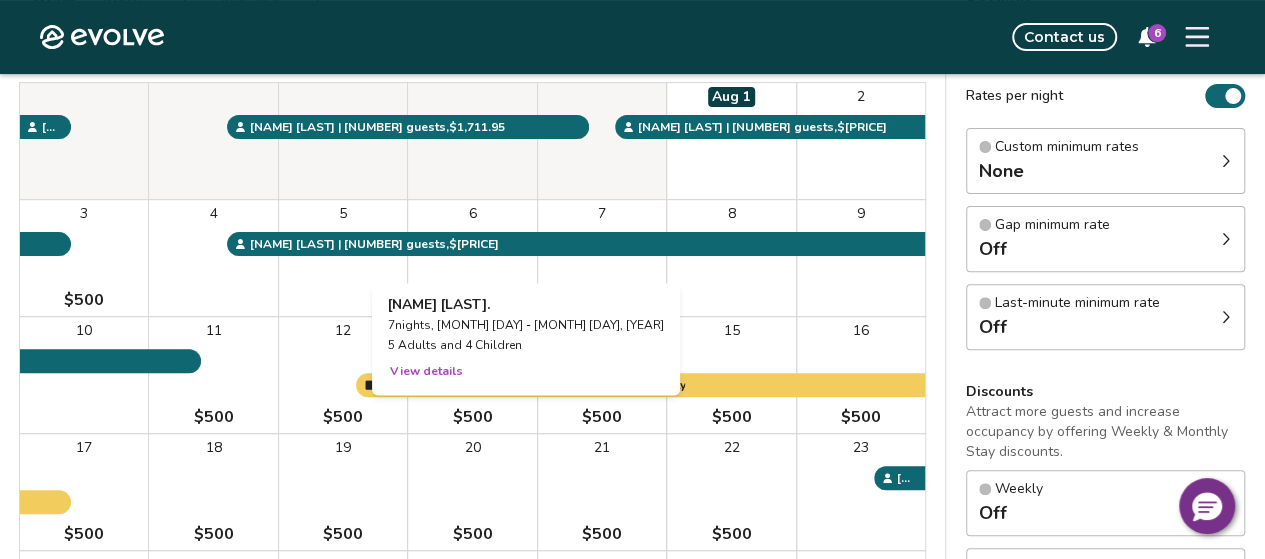 click on "View details" at bounding box center (426, 371) 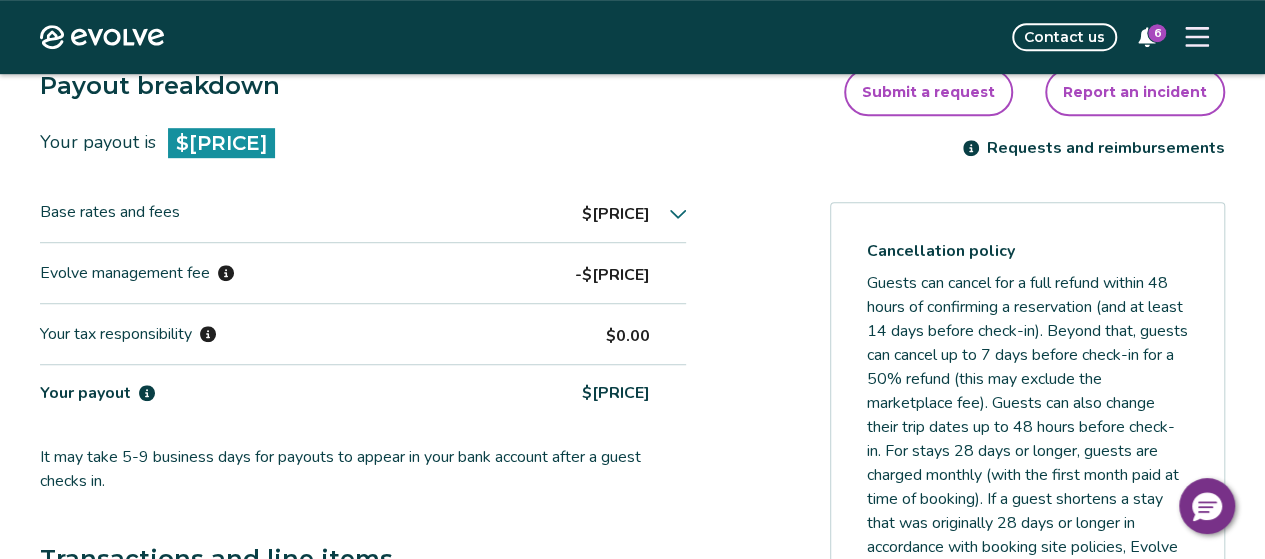 scroll, scrollTop: 549, scrollLeft: 0, axis: vertical 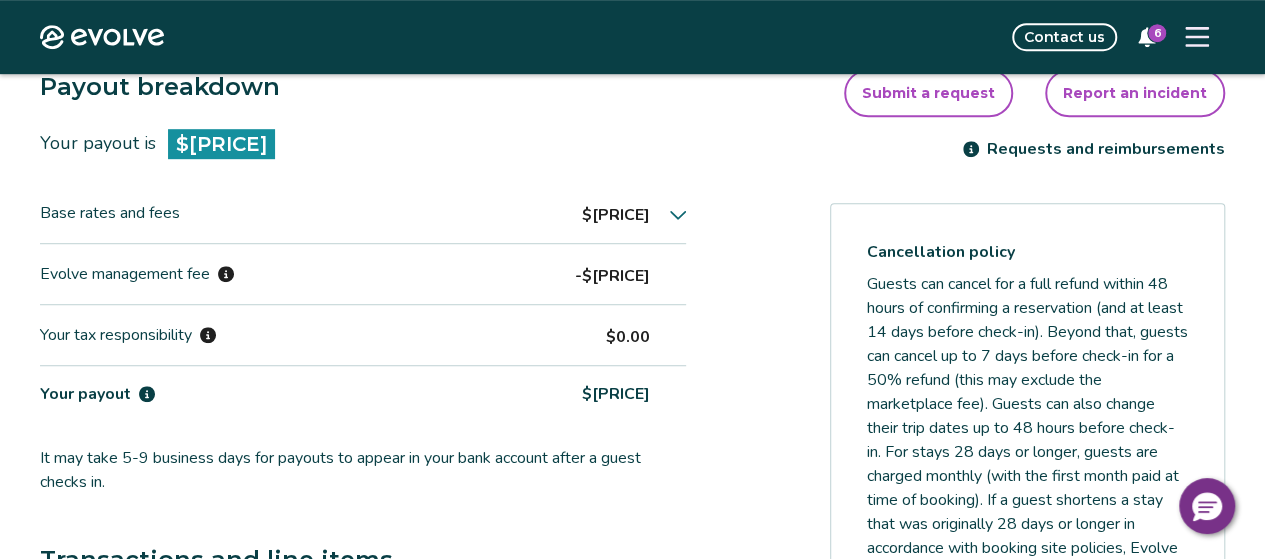 click 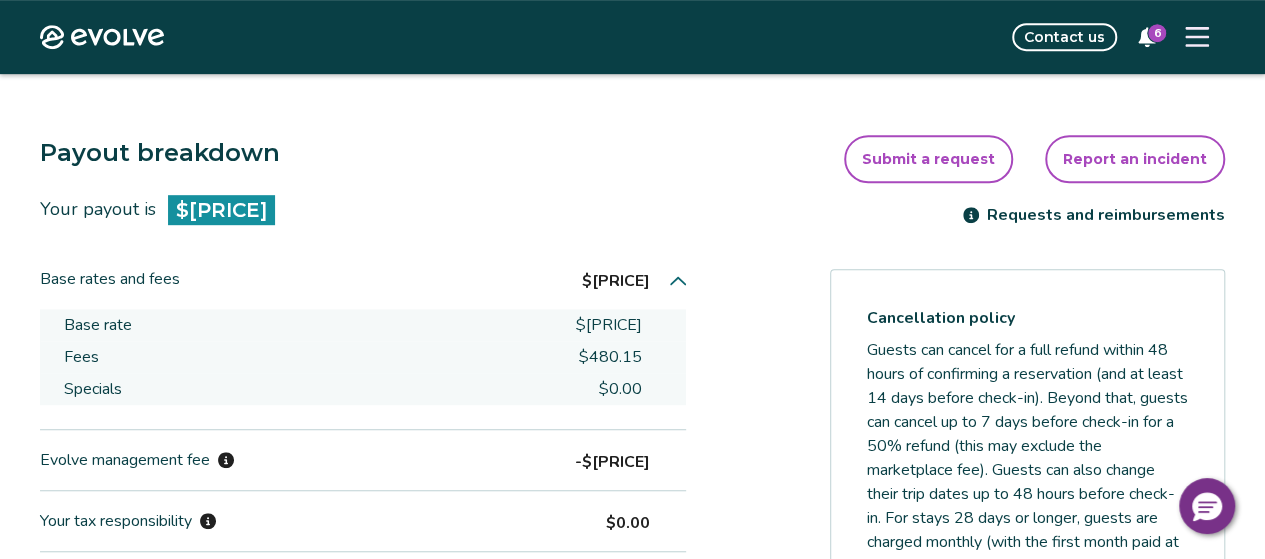 scroll, scrollTop: 478, scrollLeft: 0, axis: vertical 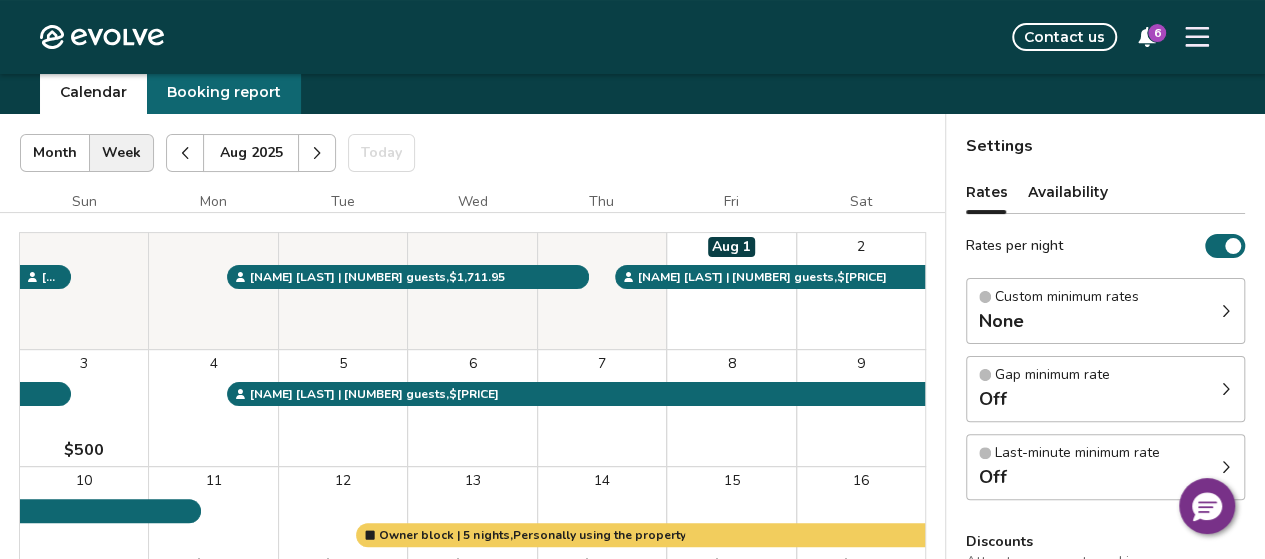 click 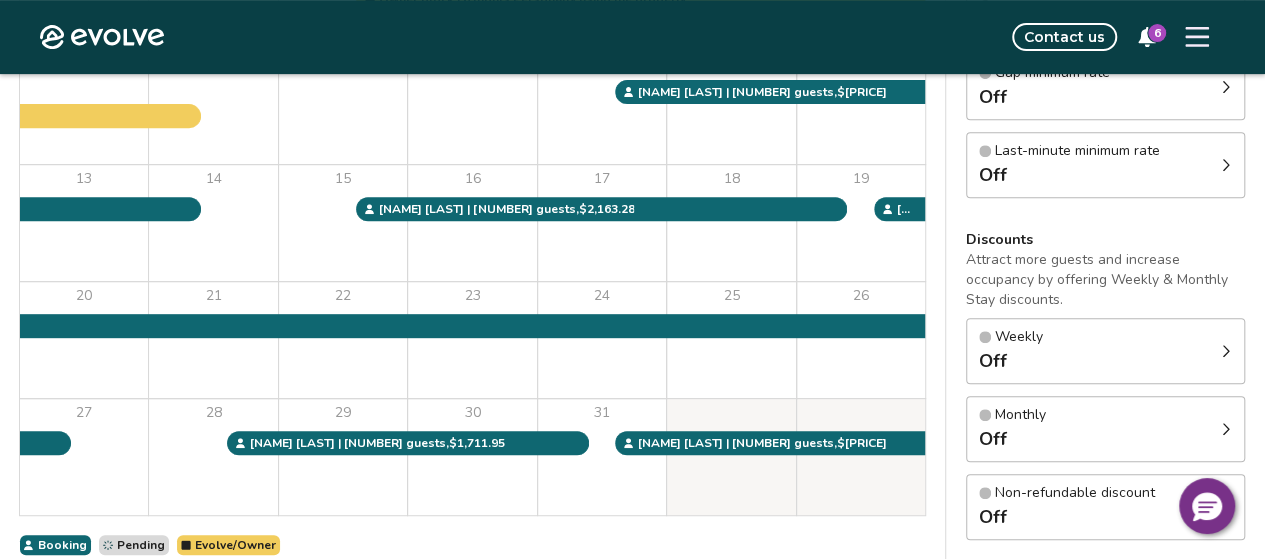 scroll, scrollTop: 373, scrollLeft: 0, axis: vertical 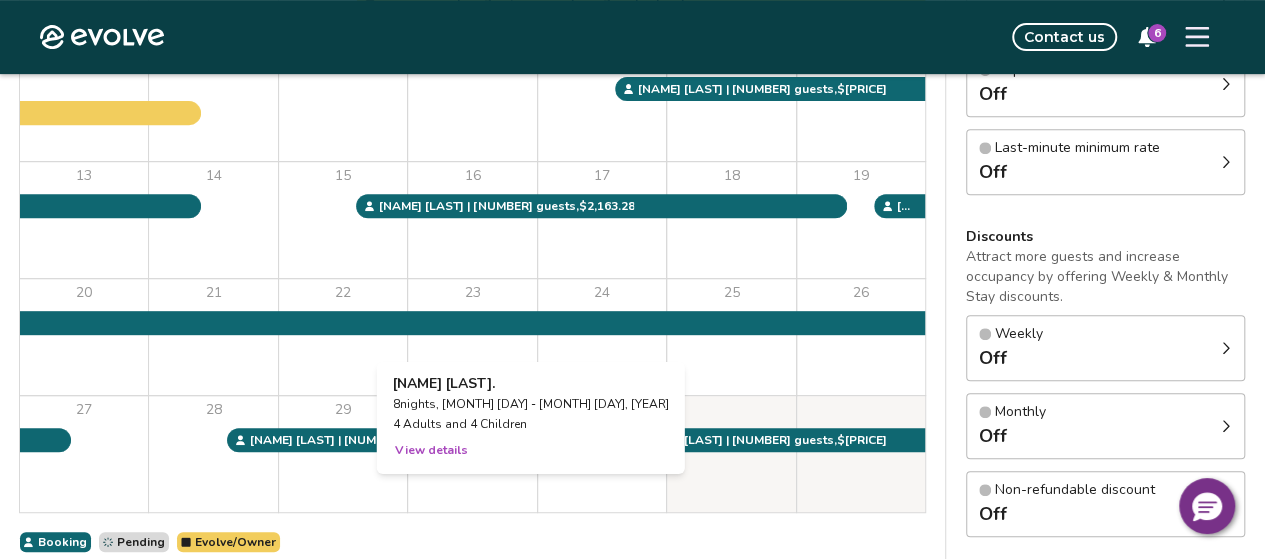 click on "View details" at bounding box center (431, 450) 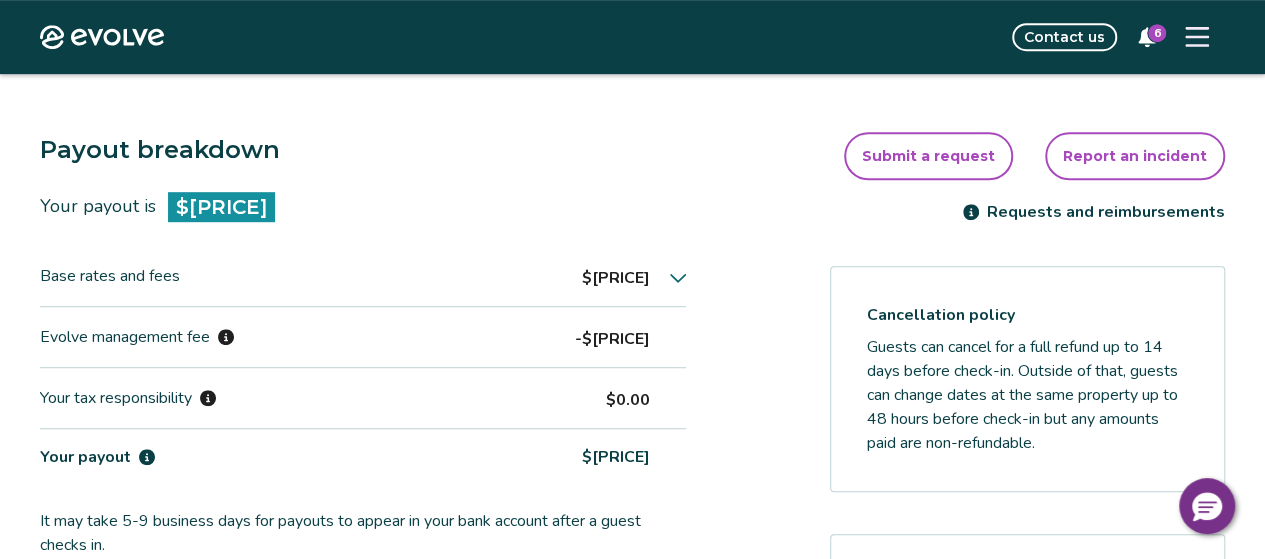 scroll, scrollTop: 487, scrollLeft: 0, axis: vertical 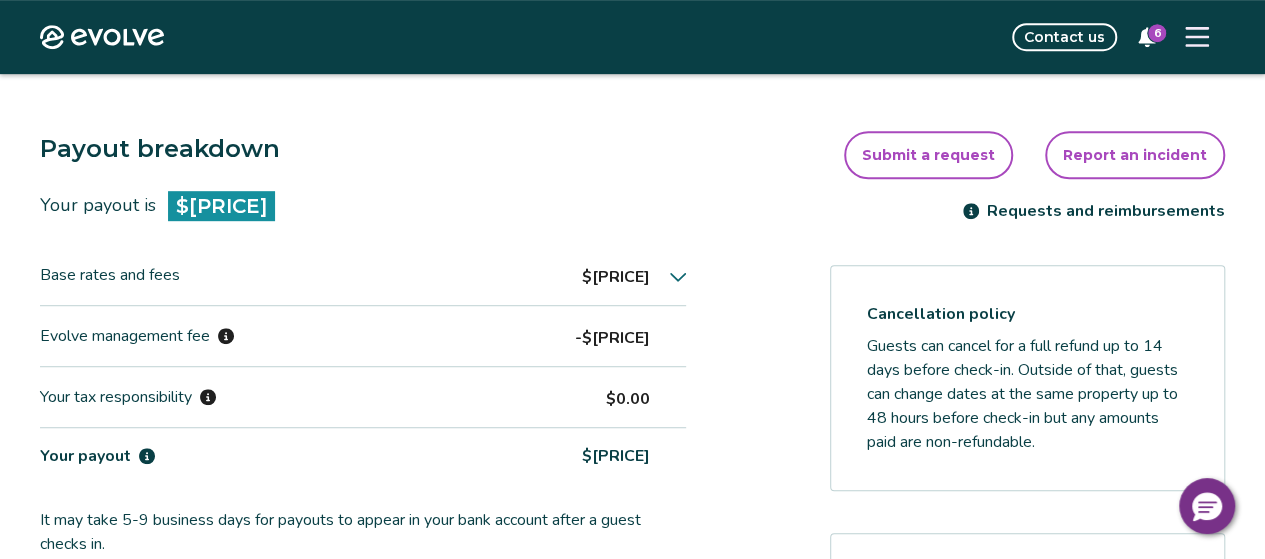 click 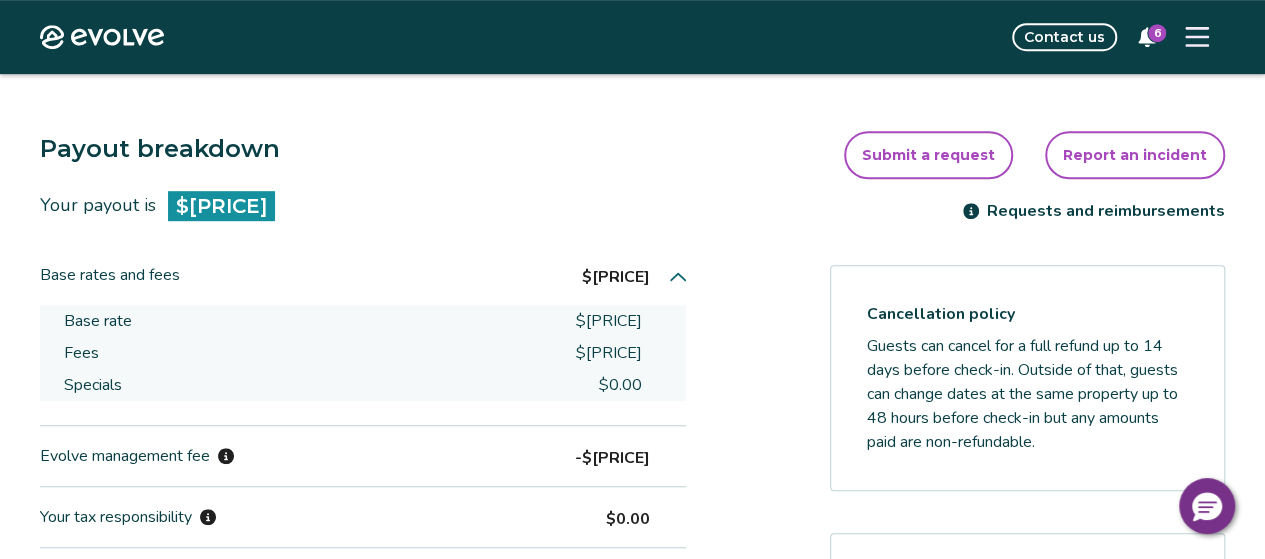 scroll, scrollTop: 373, scrollLeft: 0, axis: vertical 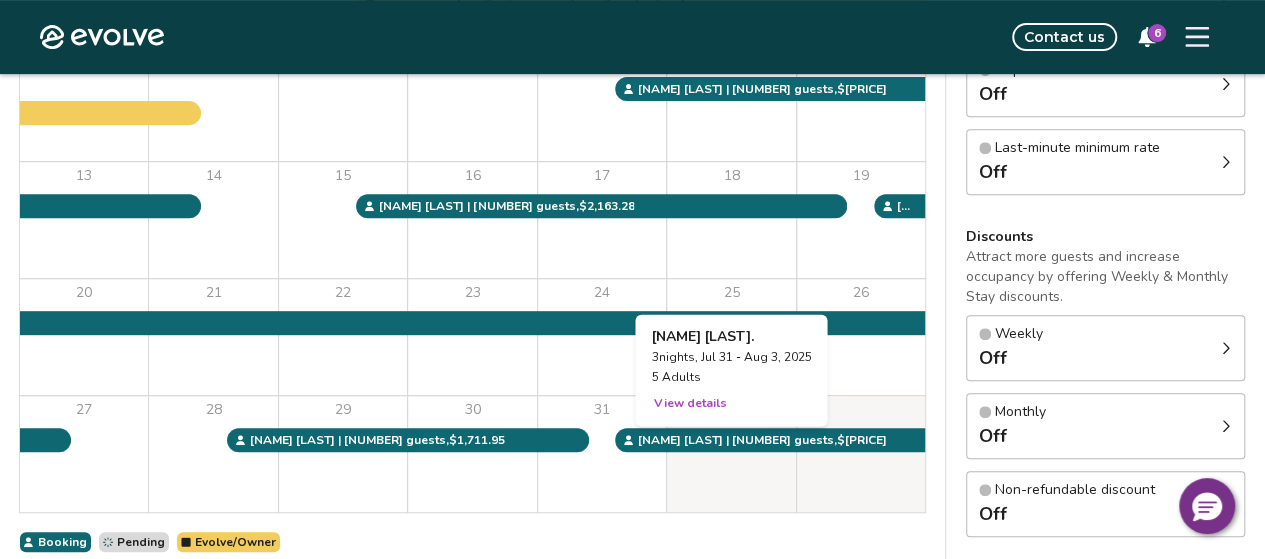drag, startPoint x: 692, startPoint y: 494, endPoint x: 746, endPoint y: 343, distance: 160.3652 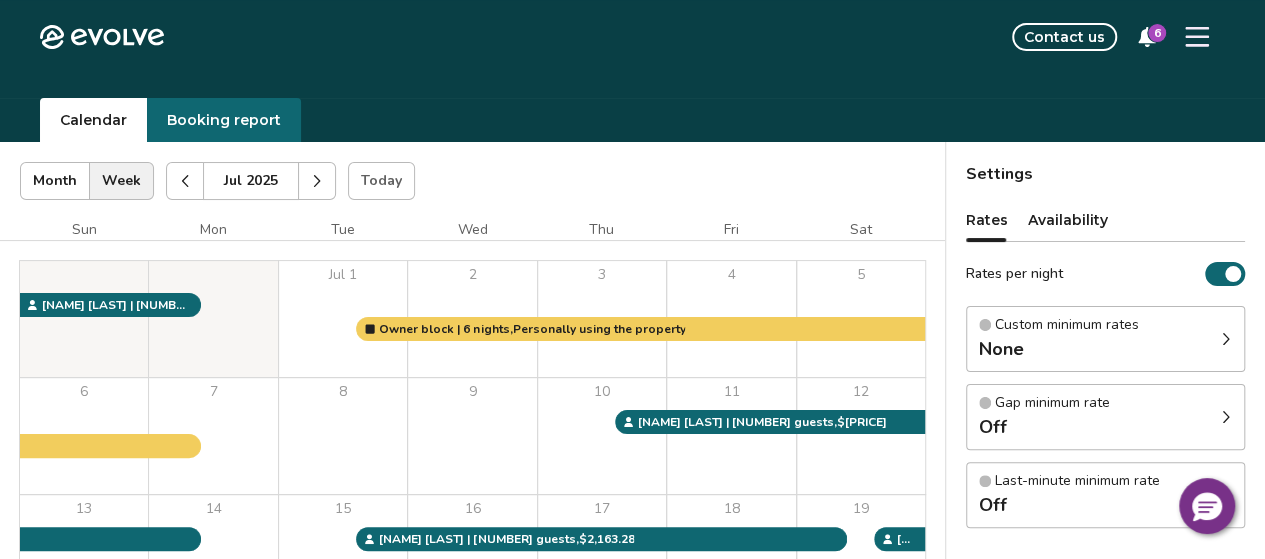 scroll, scrollTop: 0, scrollLeft: 0, axis: both 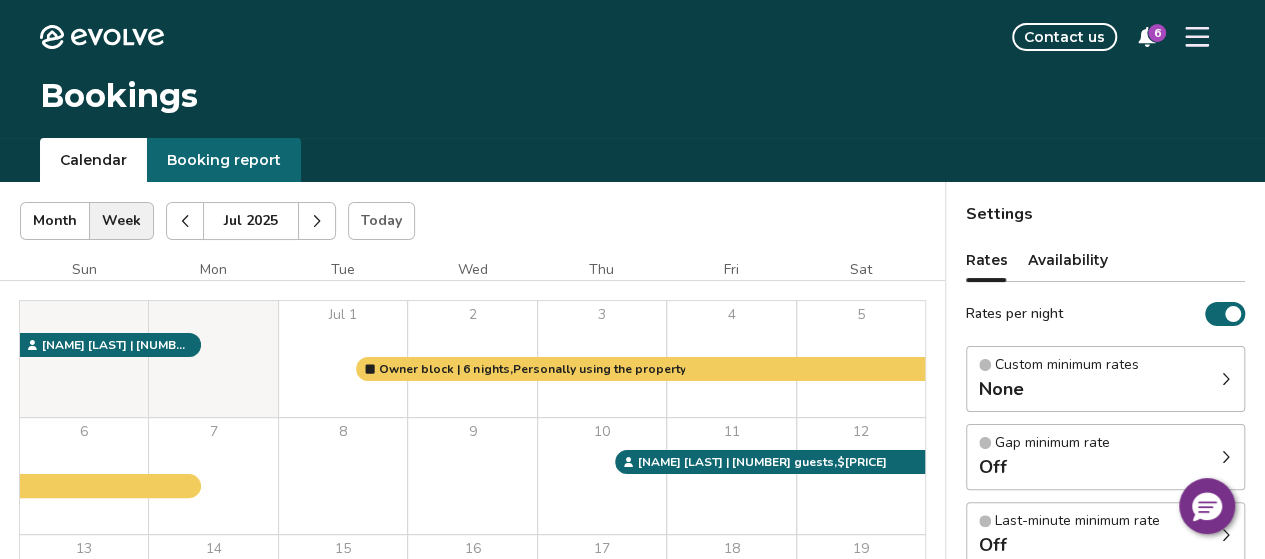 click 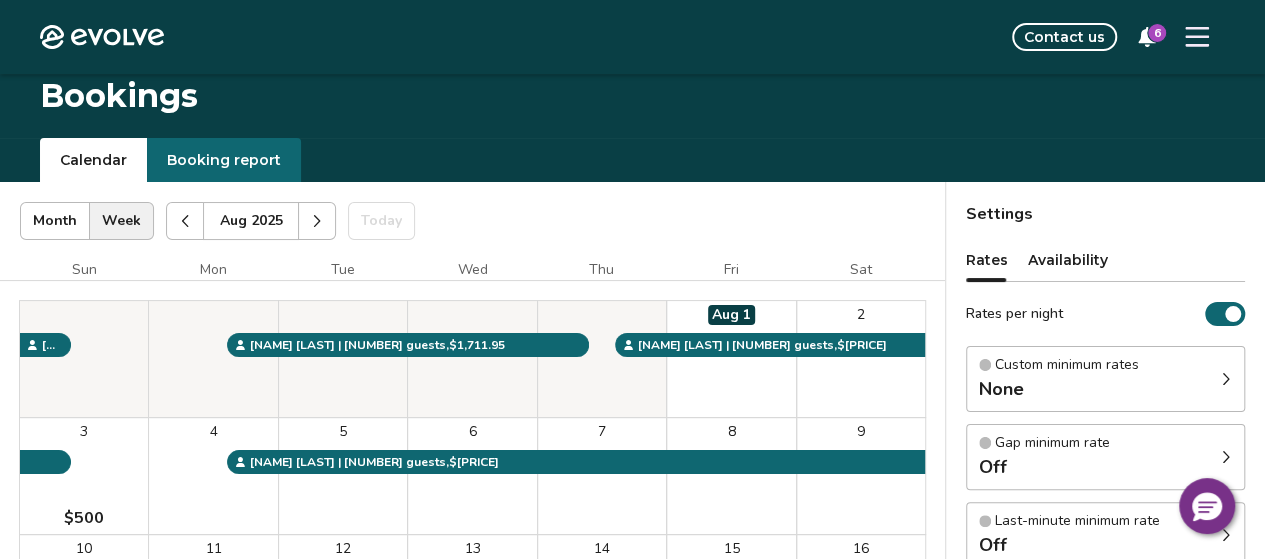 scroll, scrollTop: 122, scrollLeft: 0, axis: vertical 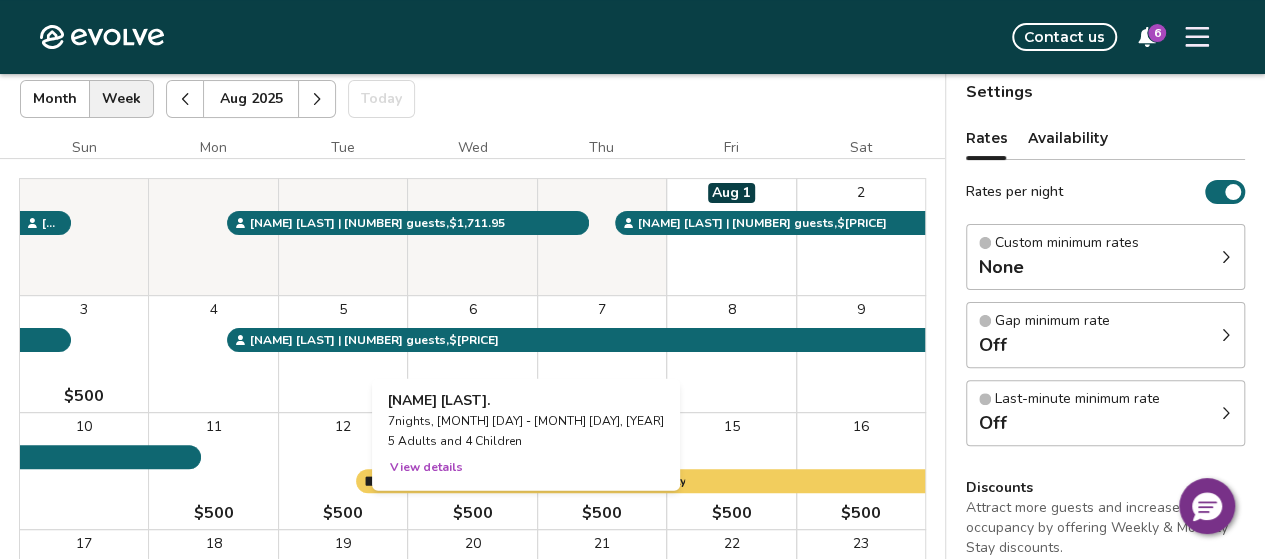 click on "6" at bounding box center (472, 354) 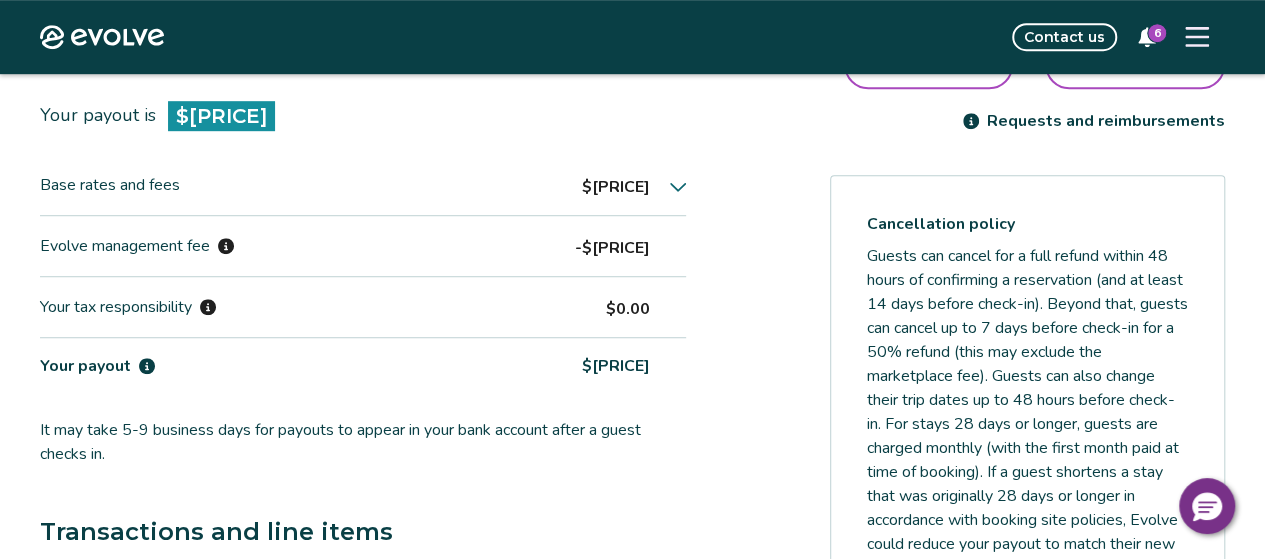 scroll, scrollTop: 578, scrollLeft: 0, axis: vertical 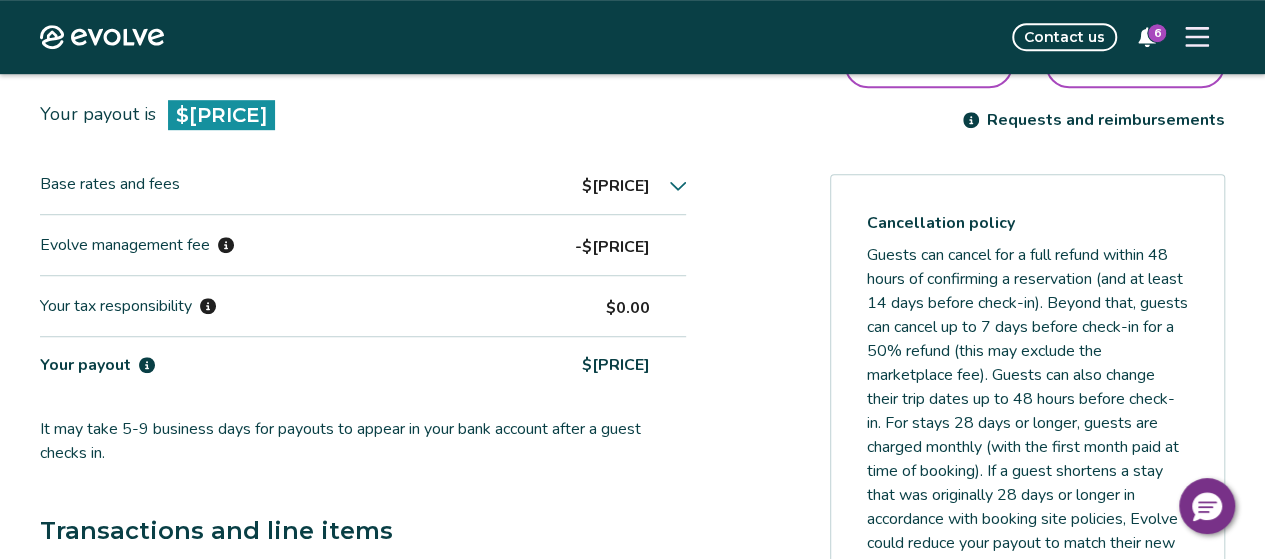 click 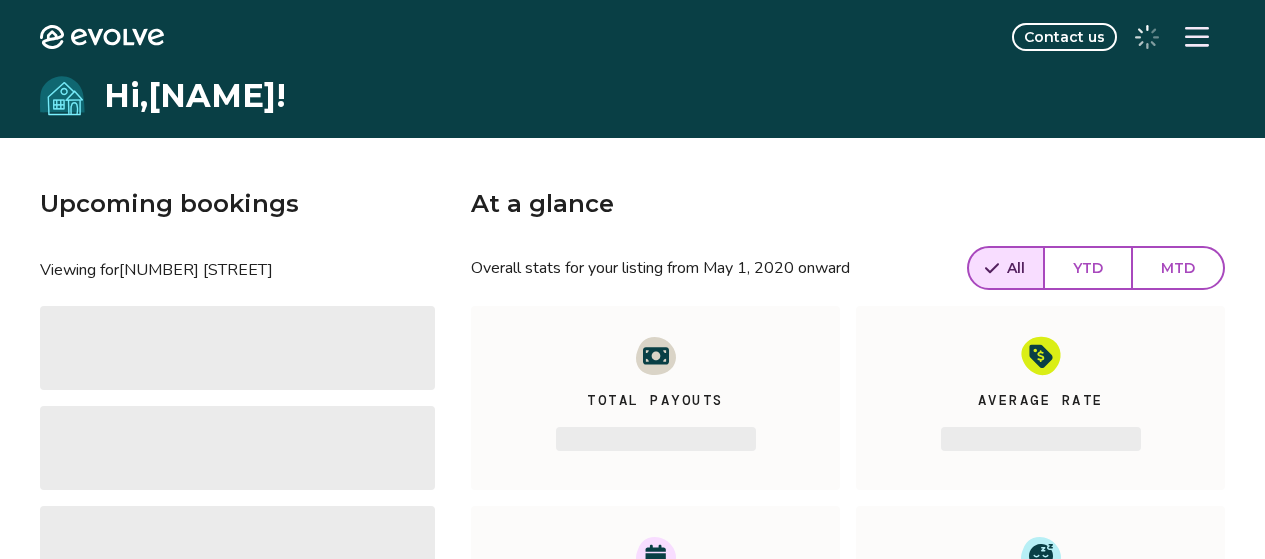 scroll, scrollTop: 0, scrollLeft: 0, axis: both 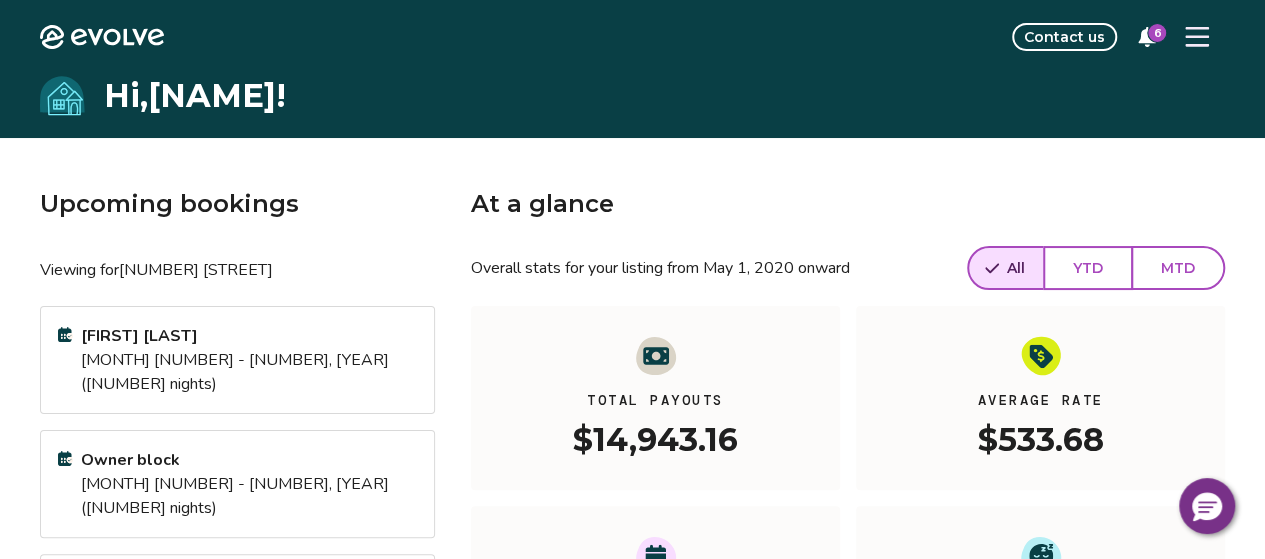 click 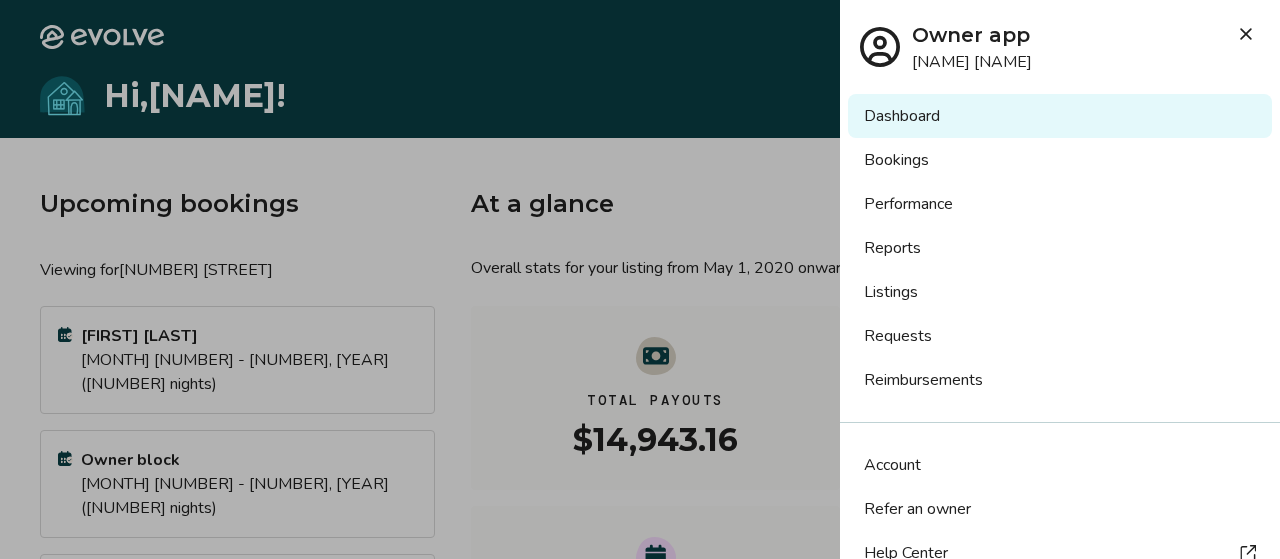 click on "Listings" at bounding box center (1060, 292) 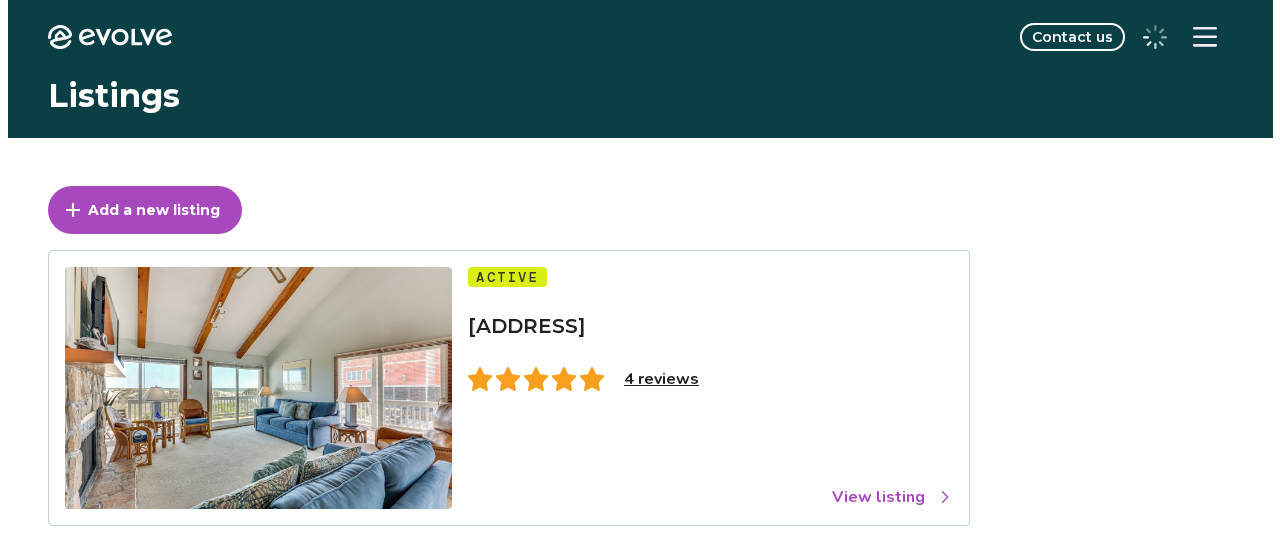 scroll, scrollTop: 0, scrollLeft: 0, axis: both 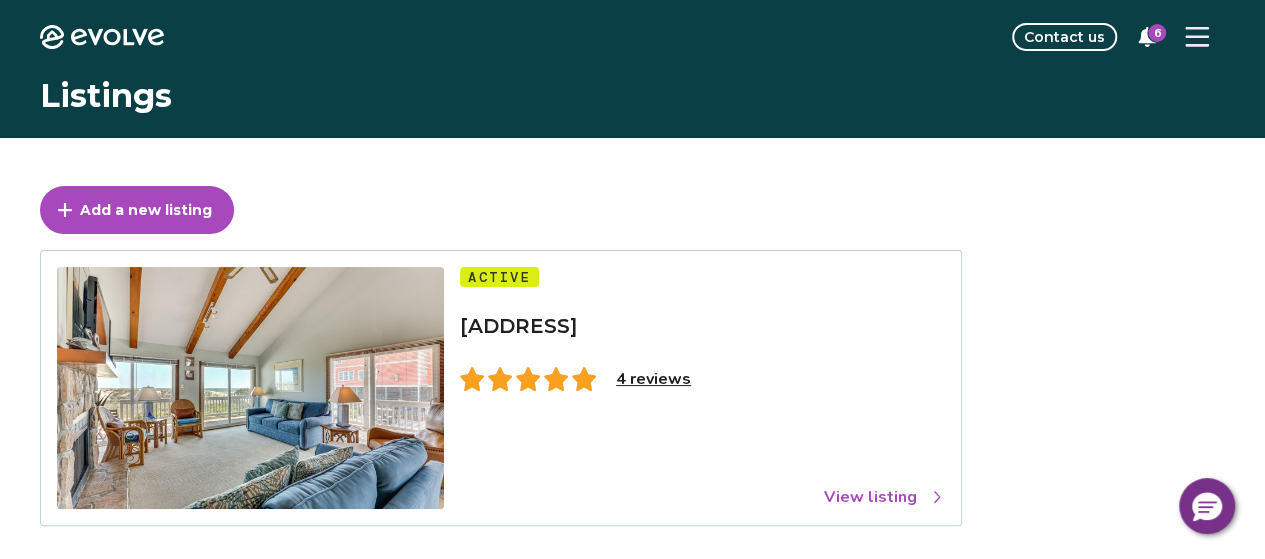 click on "View listing" at bounding box center (884, 497) 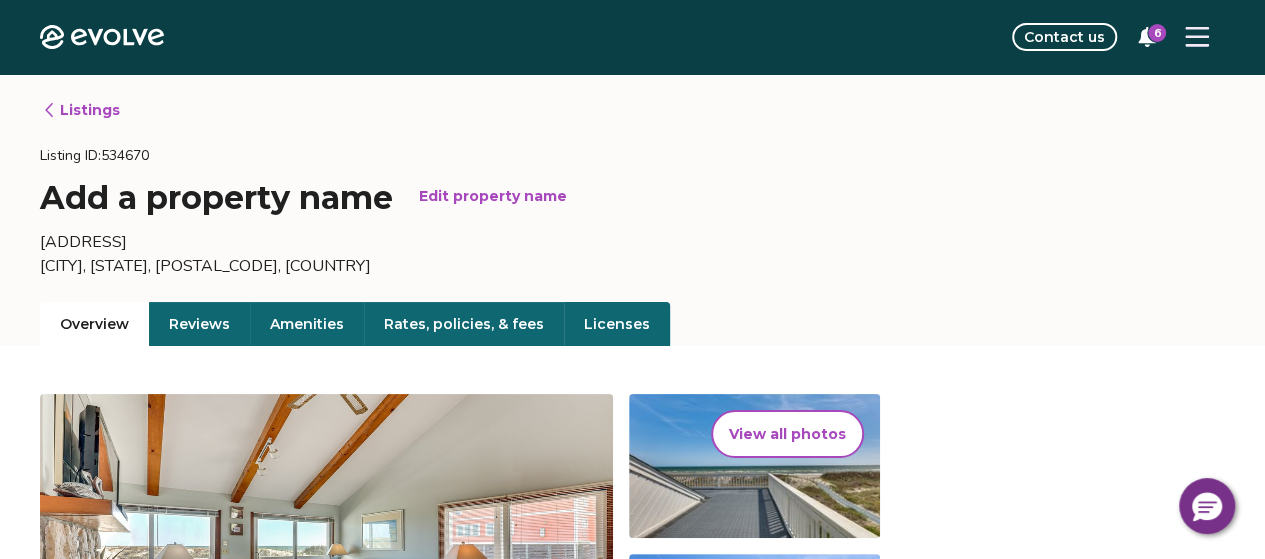 click on "View all photos" at bounding box center [787, 434] 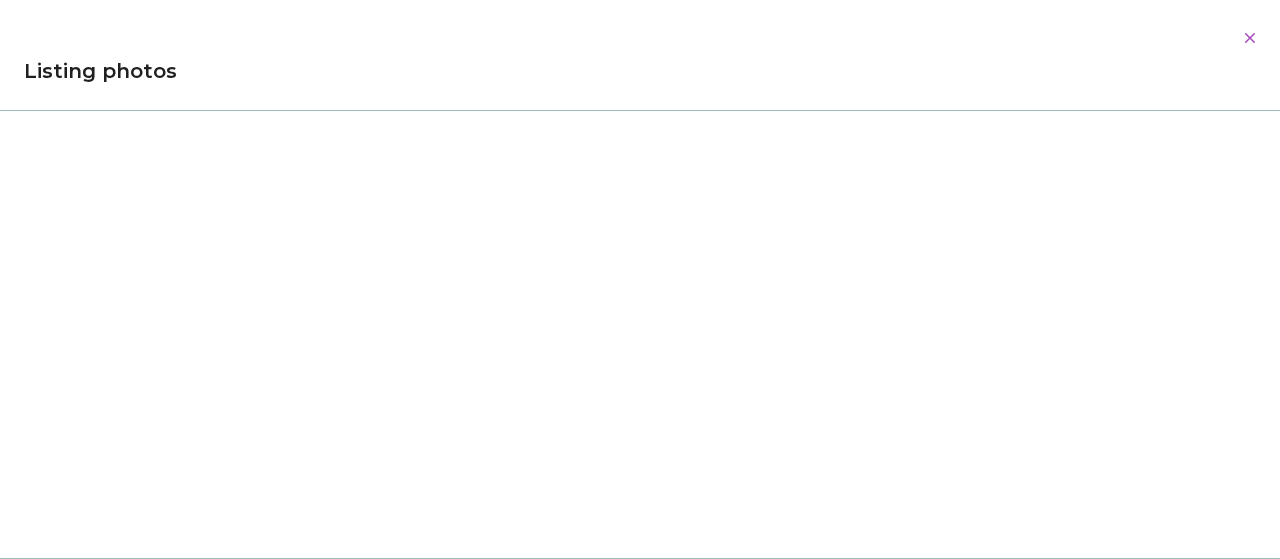 scroll, scrollTop: 22371, scrollLeft: 0, axis: vertical 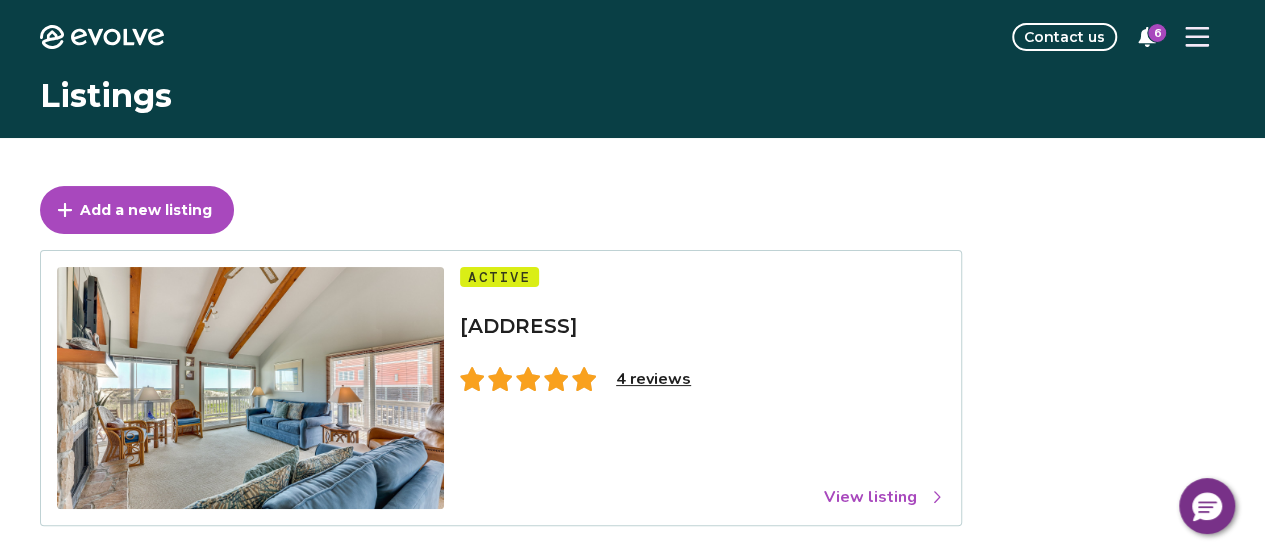 click on "View listing" at bounding box center [884, 497] 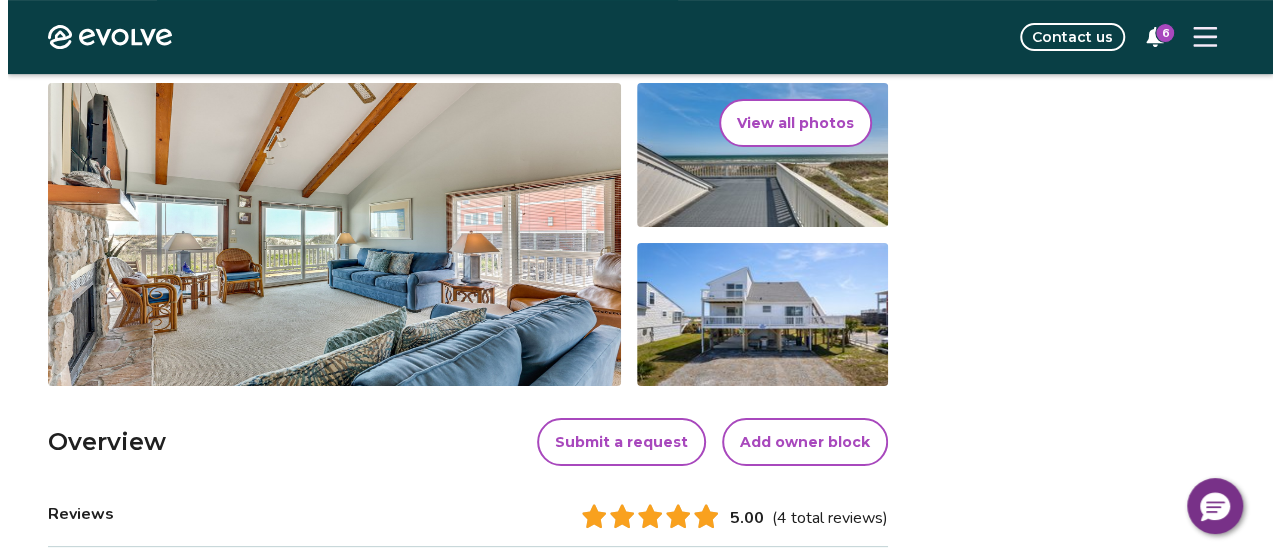 scroll, scrollTop: 294, scrollLeft: 0, axis: vertical 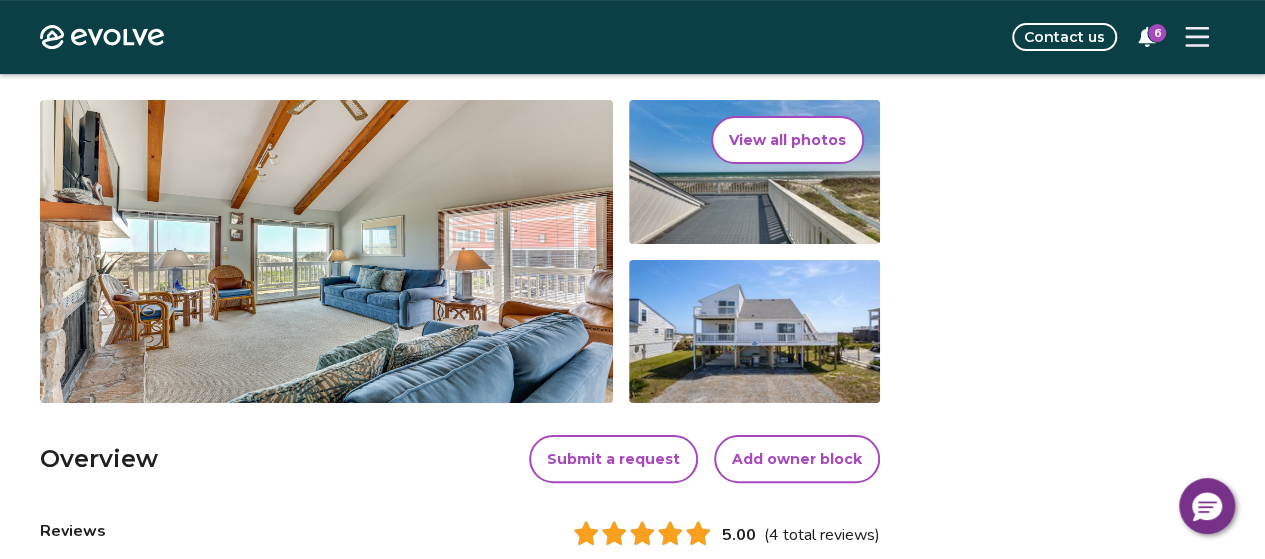 click on "Evolve Contact us 6 Listings Listing ID:  534670 Add a property name Edit property name 6901 E Beach Dr Oak Island, North Carolina, 28465, United States Overview Reviews Amenities Rates, policies, & fees Licenses View all photos Overview Submit a request Add owner block Reviews 5.00 (4 total reviews) Bedrooms 4 Bathrooms 2 Maximum occupancy 9 Property type House Complex name N/A Unit size 1670 View your listing on our partner sites Viewing your listing repeatedly may negatively affect your search ranking and performance. Contacts Please be aware that only contacts designated as Guest Contacts will be shared with the guests. Cleaning Asset Cleaning NC   Booking Notifications assetcleaningnc@gmail.com Cleaning Tammy   Eaker tammy@saltboxps.com Full Service Bryan   Eaker bryan@saltboxps.com   +19105304458 Property Owner Will   Duncan wduncan@willduncanandassociates.com   +19196040187 Reservationist Salt Box Property Solutions   Resort Cleaning saltbox@in.parseur.com Information for your guests Pre-stay Parking |" at bounding box center (632, 1415) 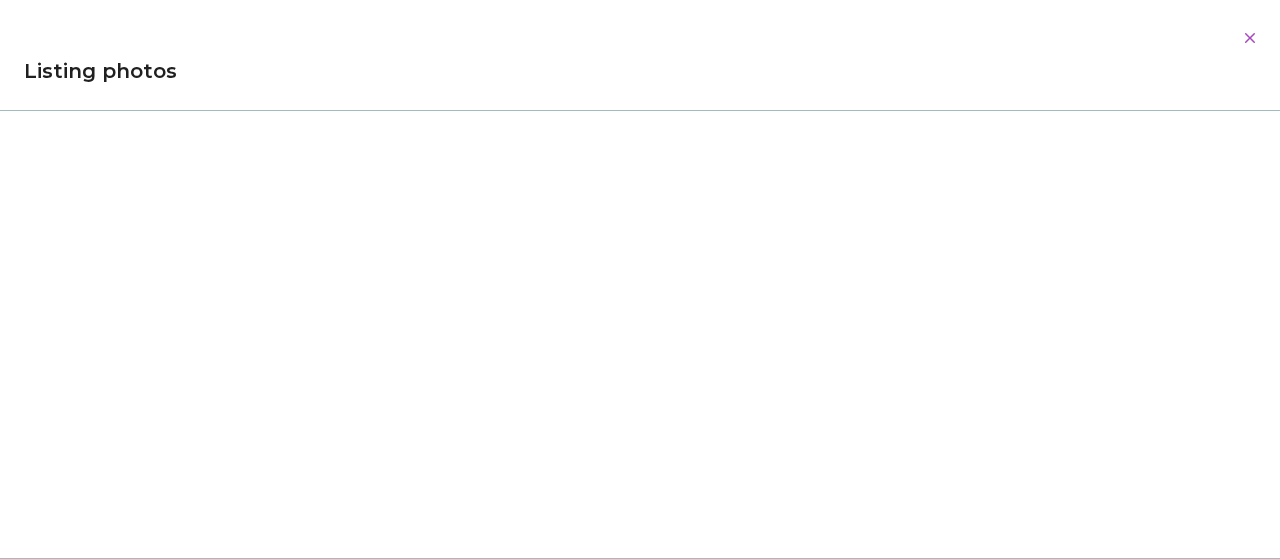 scroll, scrollTop: 28144, scrollLeft: 0, axis: vertical 